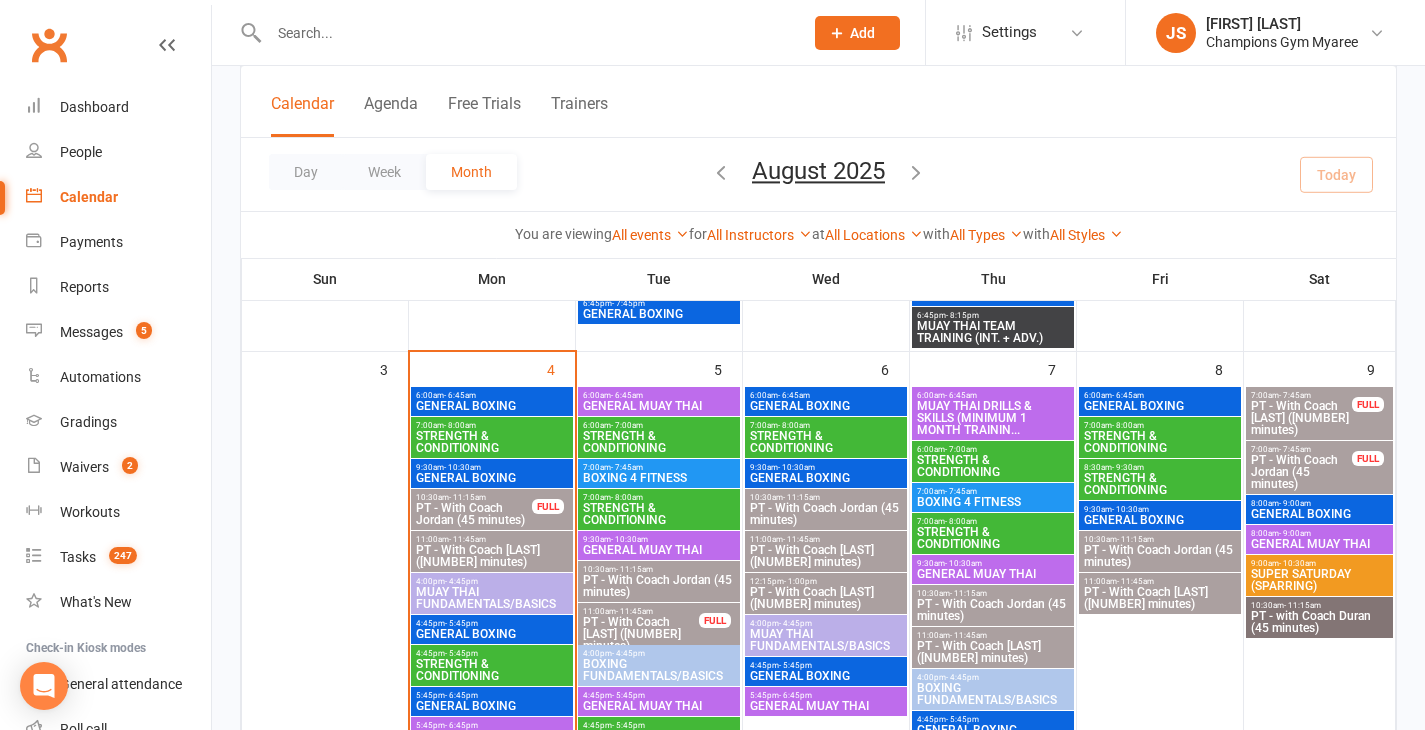 scroll, scrollTop: 615, scrollLeft: 0, axis: vertical 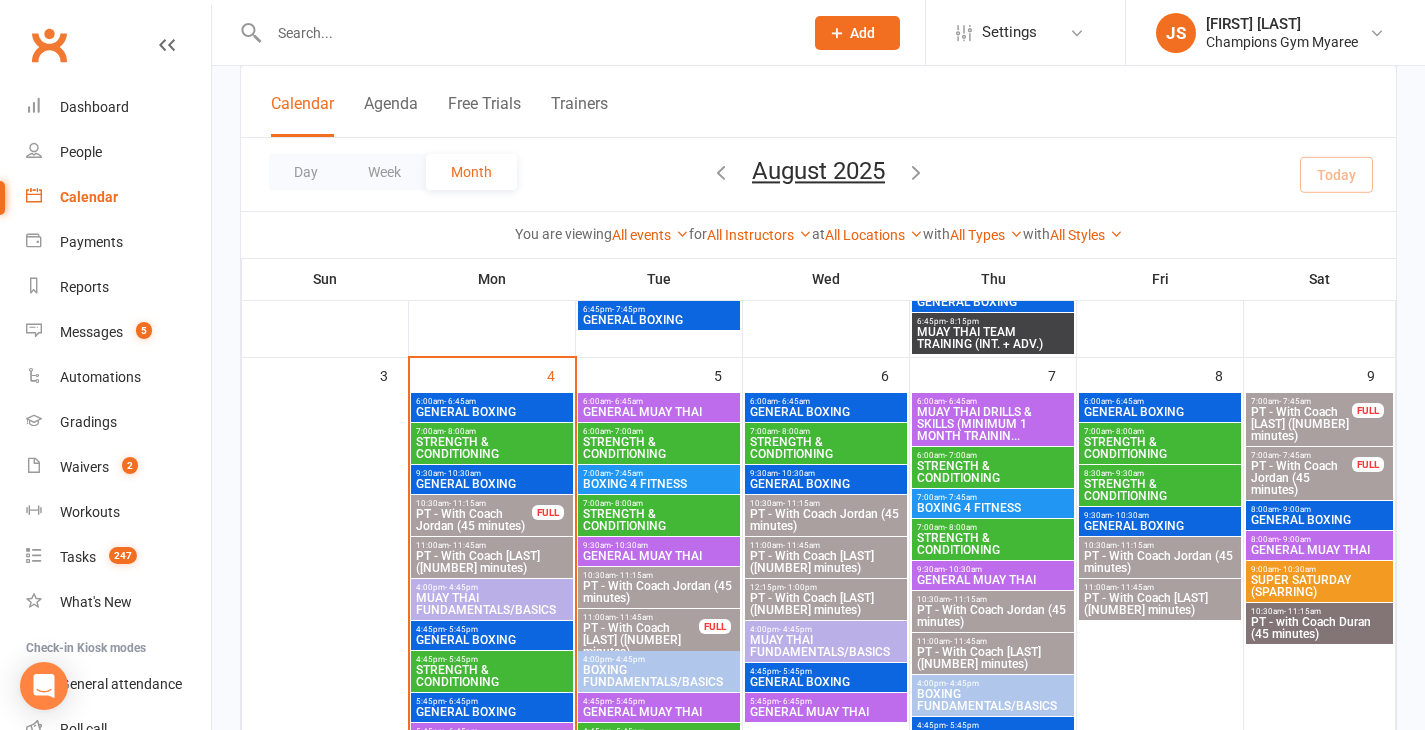click on "GENERAL MUAY THAI" at bounding box center [659, 412] 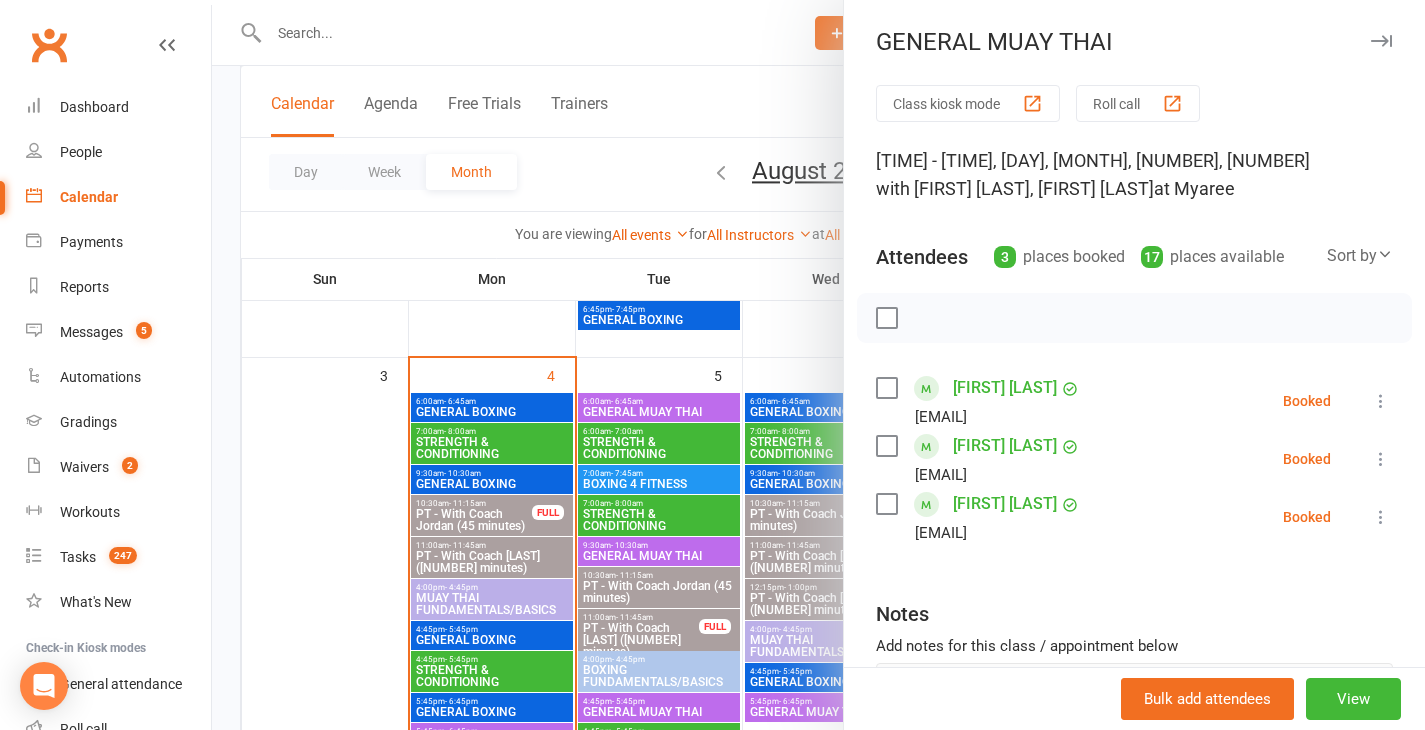click at bounding box center (818, 365) 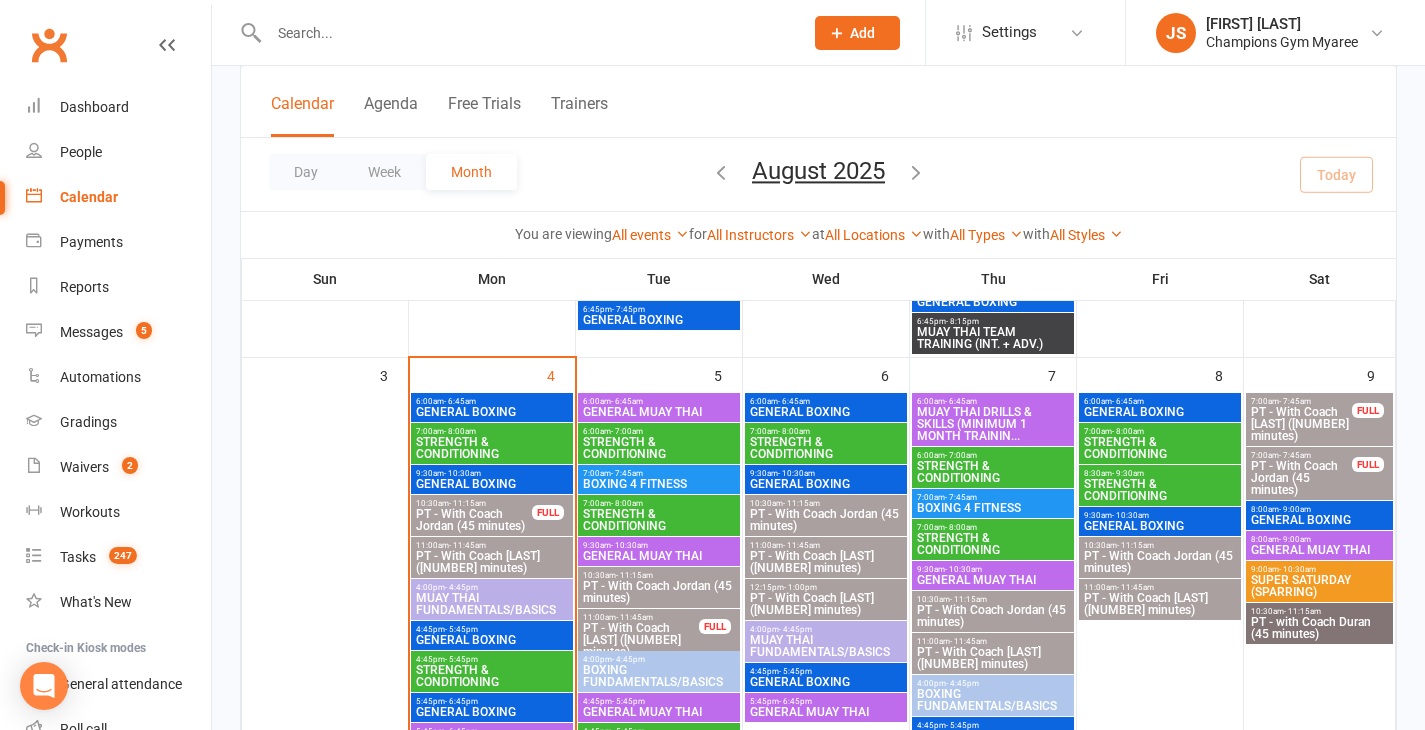 click on "BOXING 4 FITNESS" at bounding box center [659, 484] 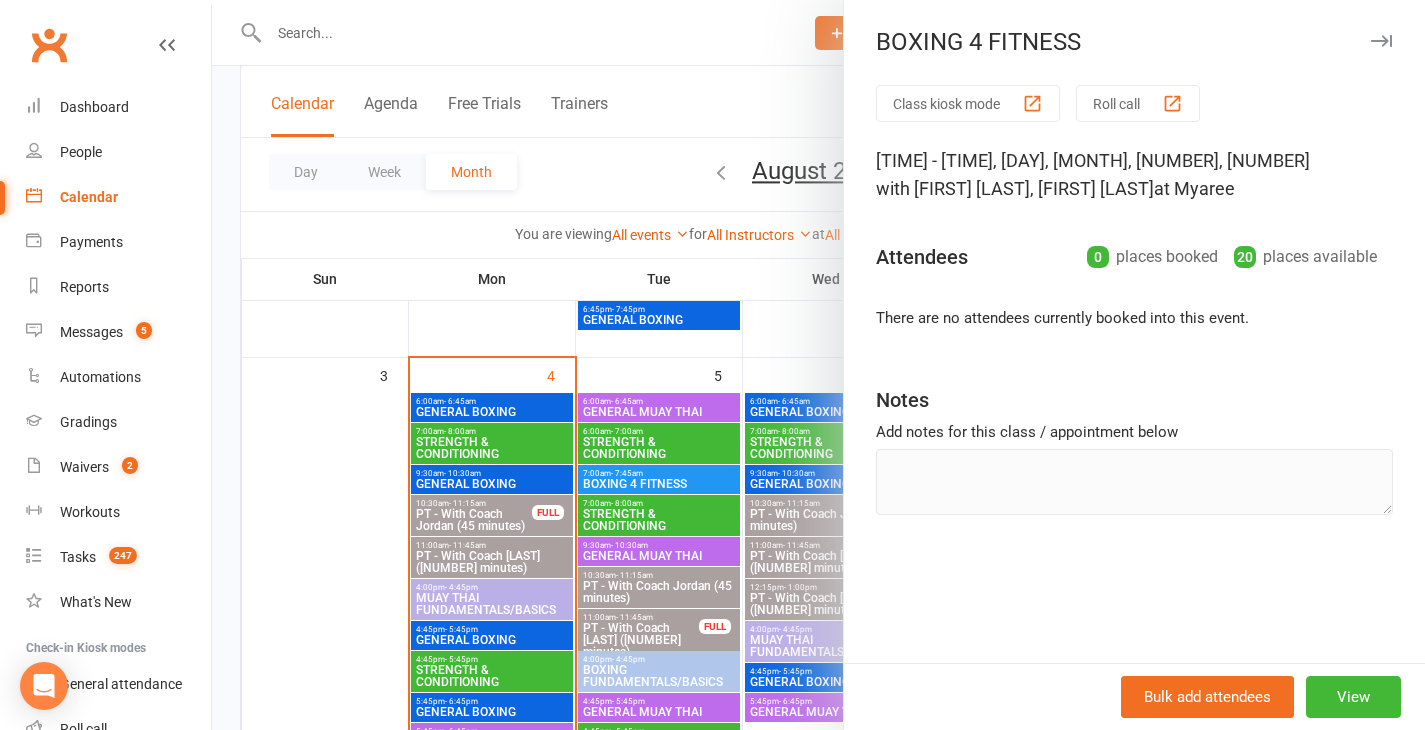 click at bounding box center (818, 365) 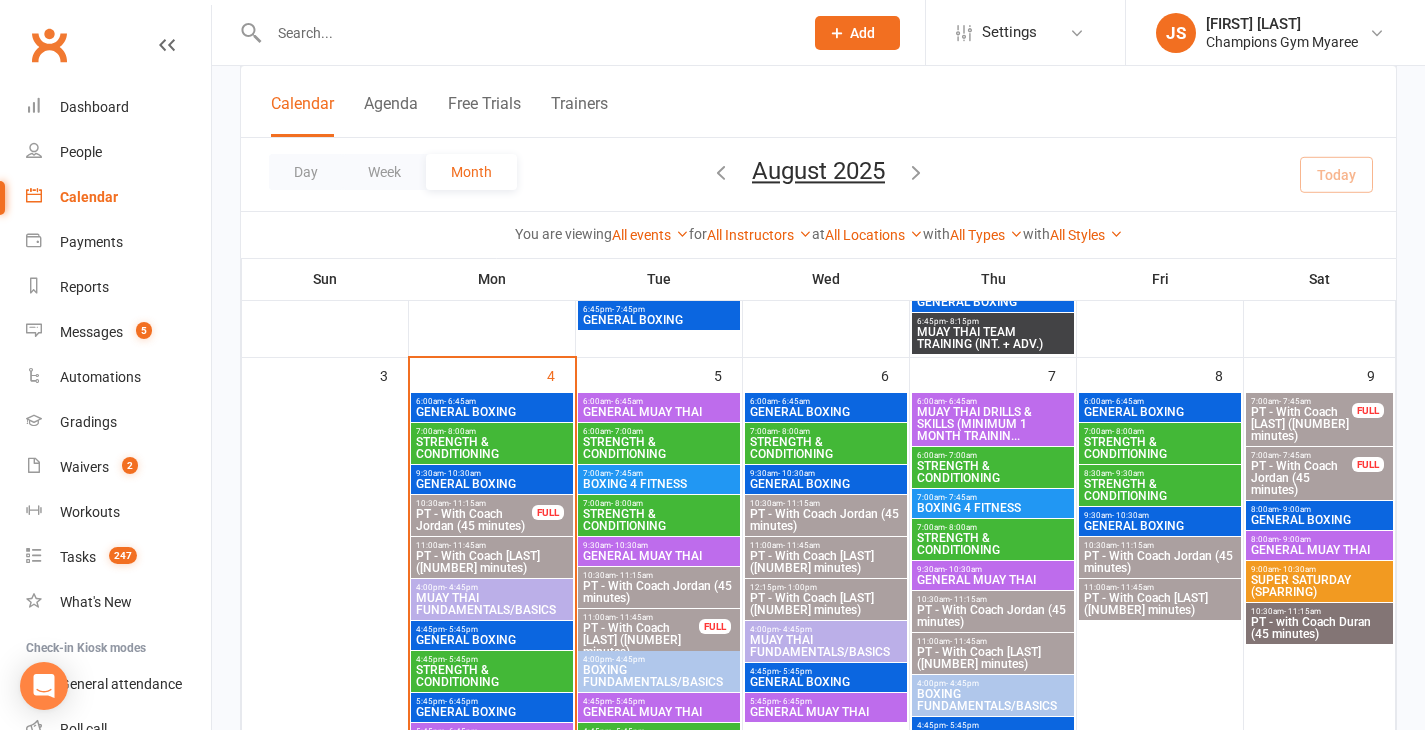 click on "GENERAL MUAY THAI" at bounding box center (659, 556) 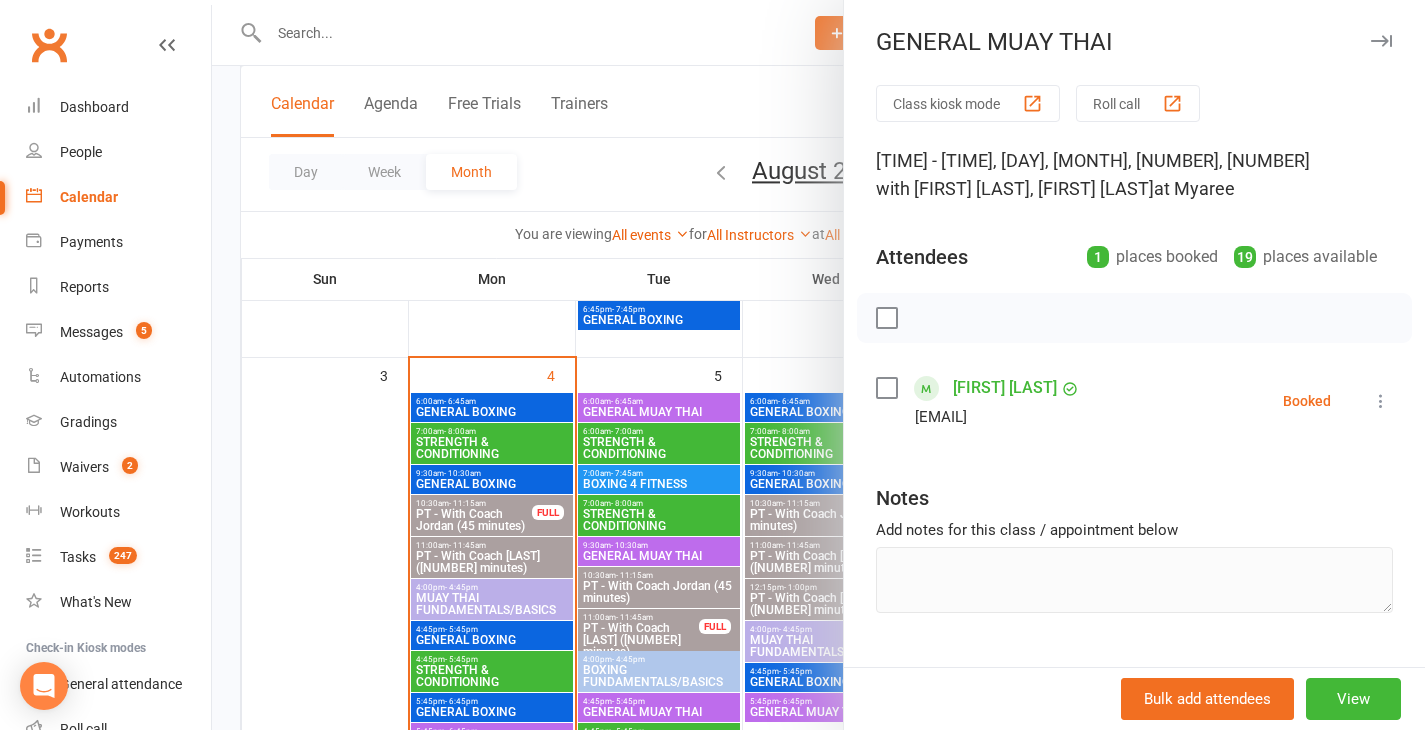 click at bounding box center [818, 365] 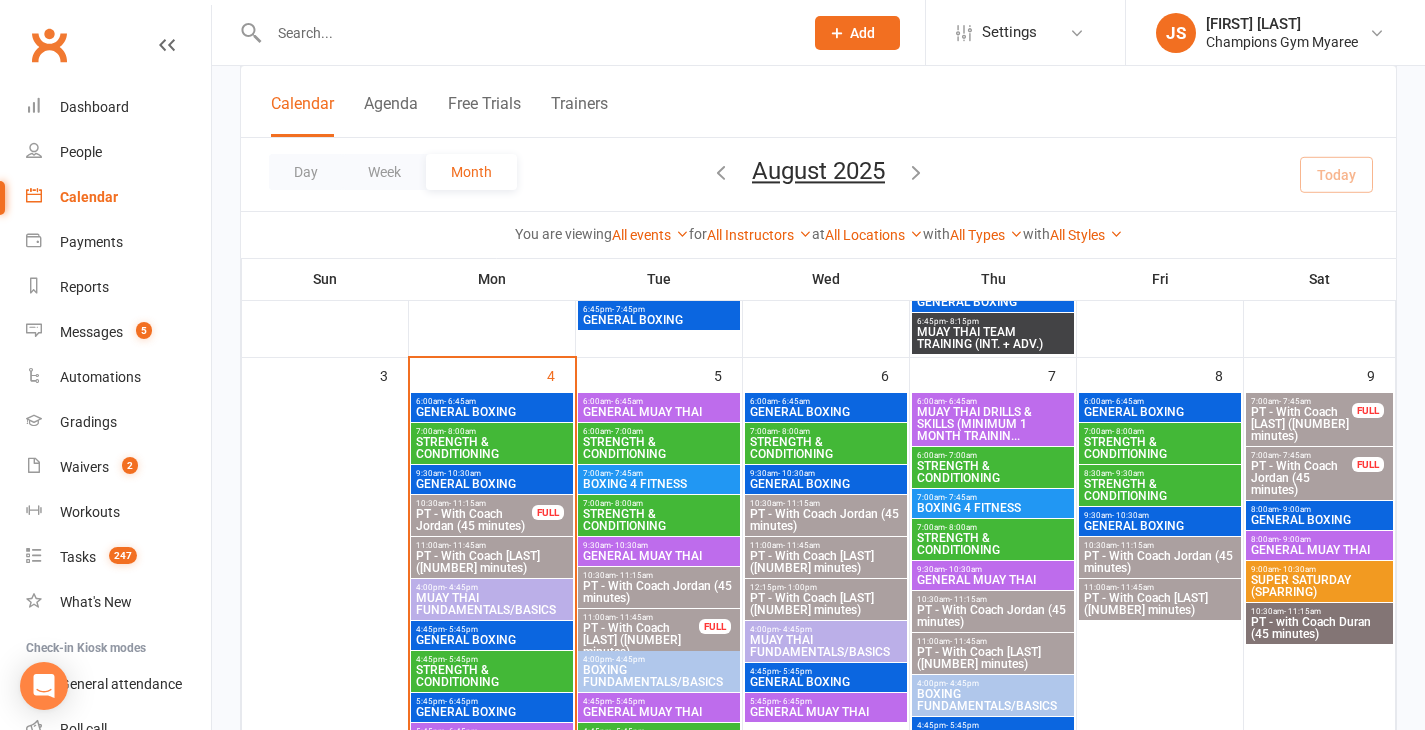 click on "- 6:45am" at bounding box center [794, 401] 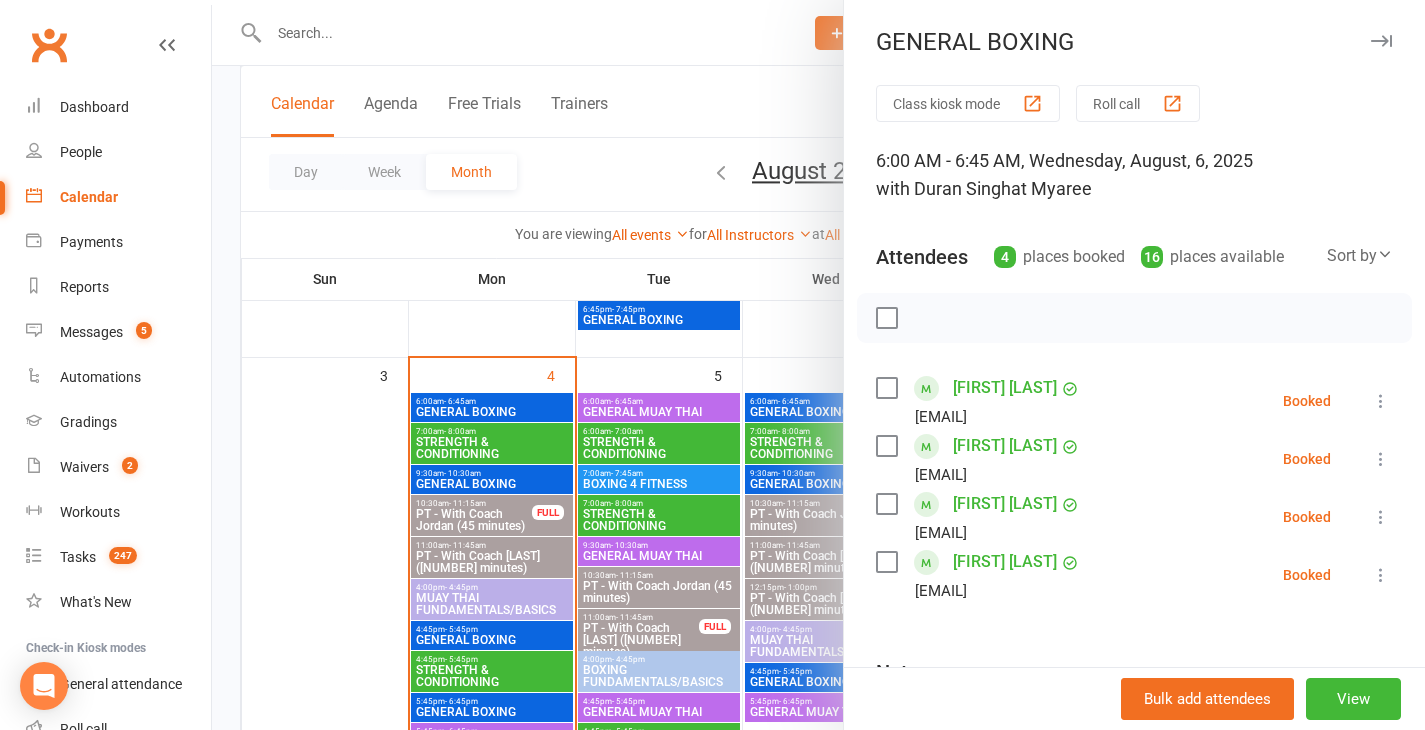 click at bounding box center (818, 365) 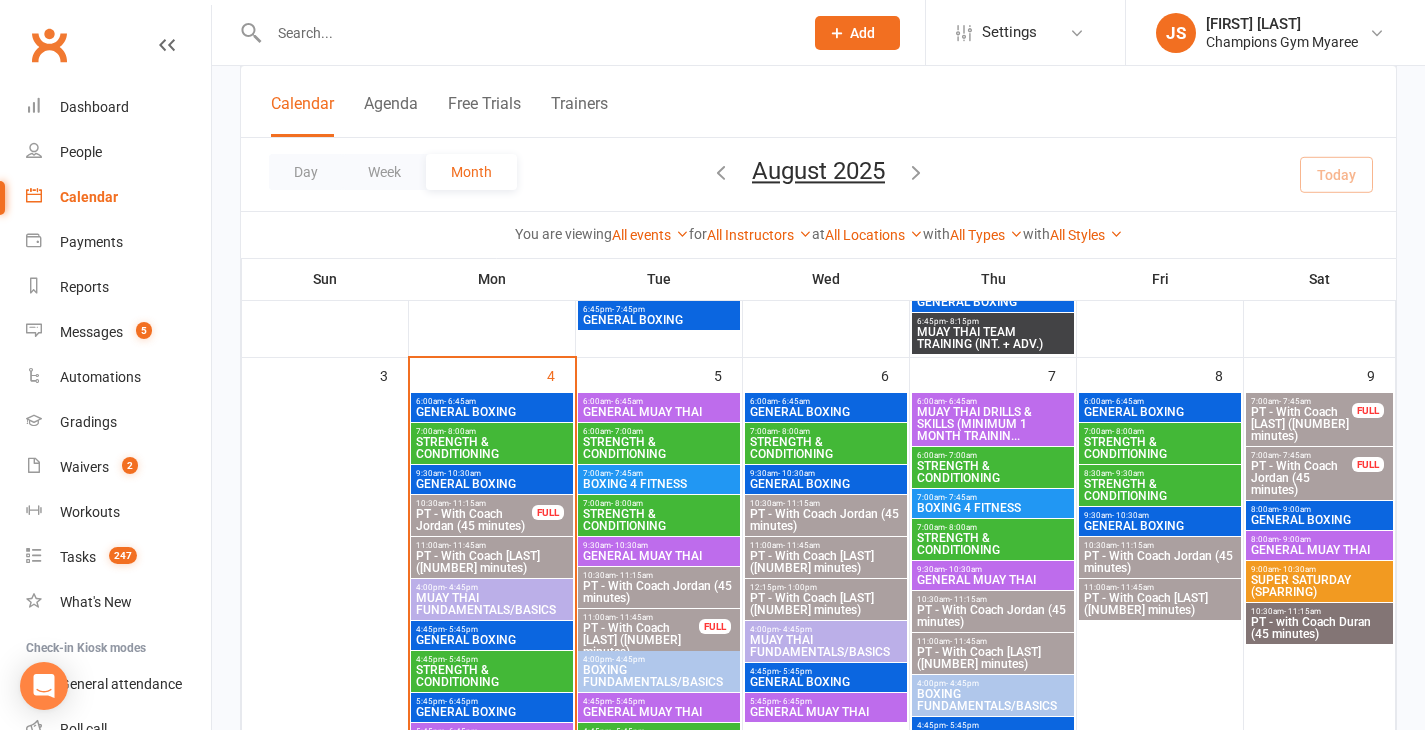 click on "GENERAL BOXING" at bounding box center [826, 484] 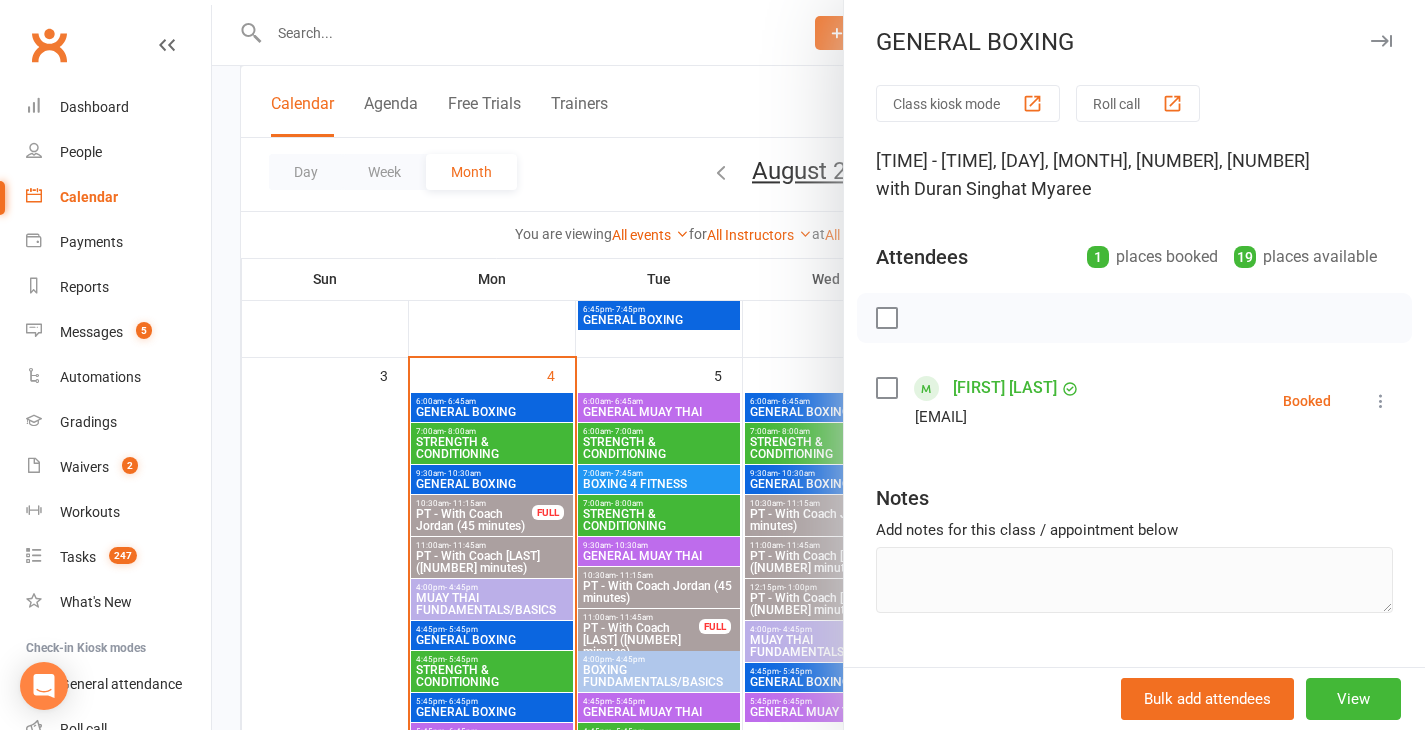 click at bounding box center [818, 365] 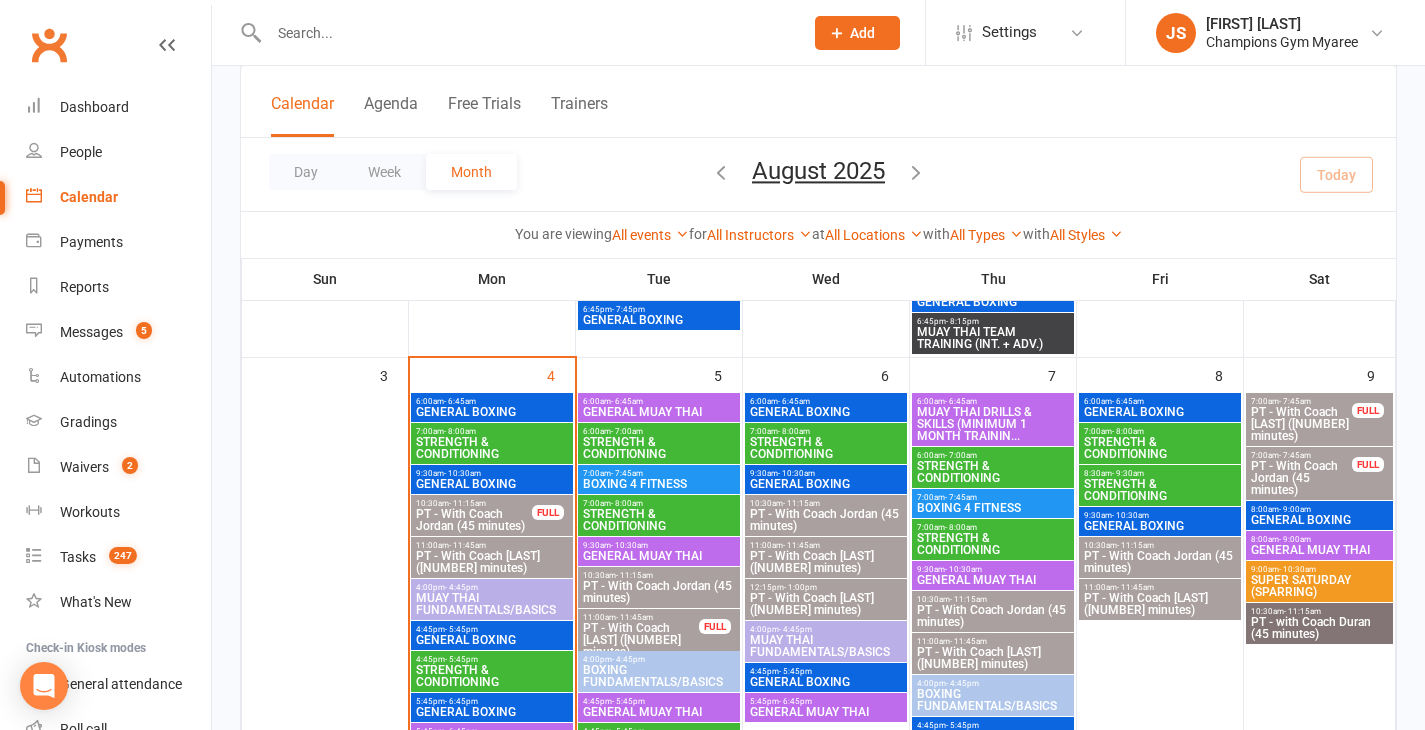 click on "MUAY THAI DRILLS & SKILLS (MINIMUM 1 MONTH TRAININ..." at bounding box center [993, 424] 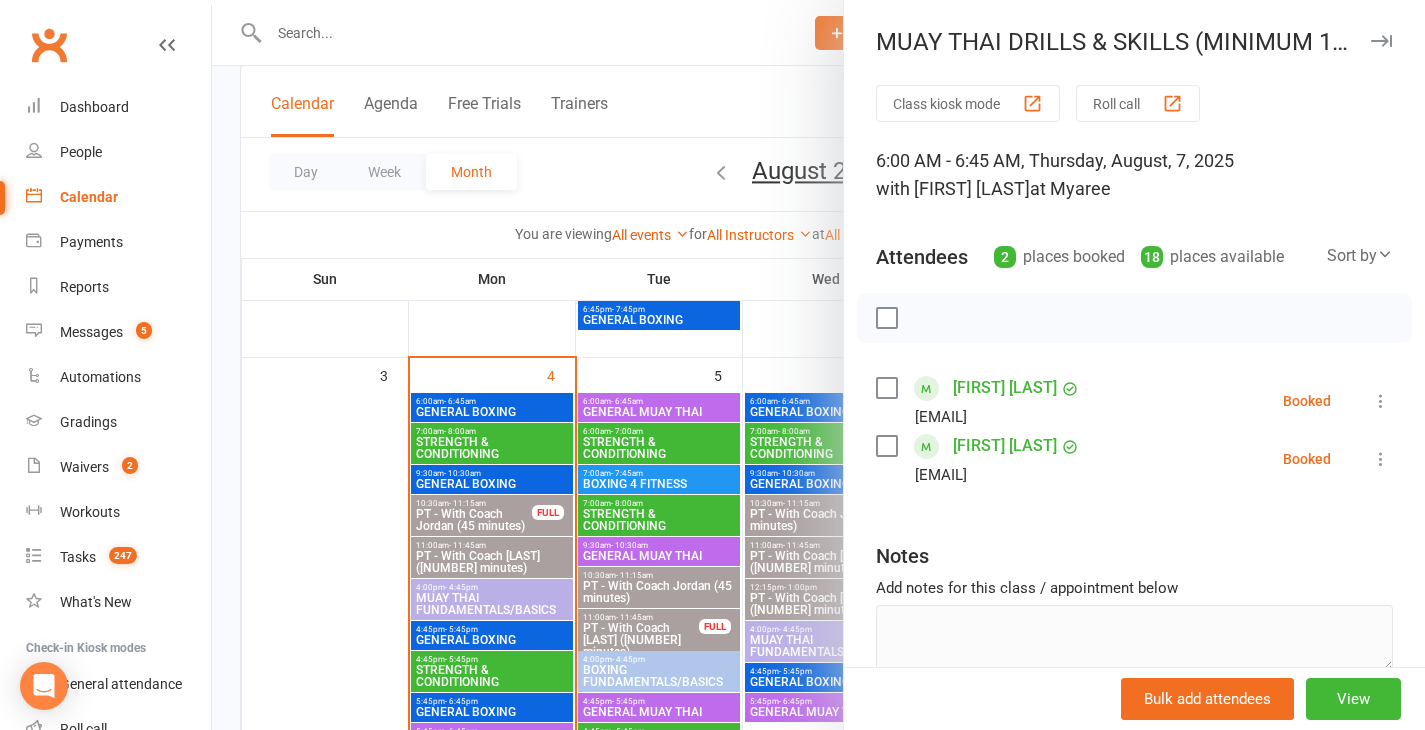 click at bounding box center [818, 365] 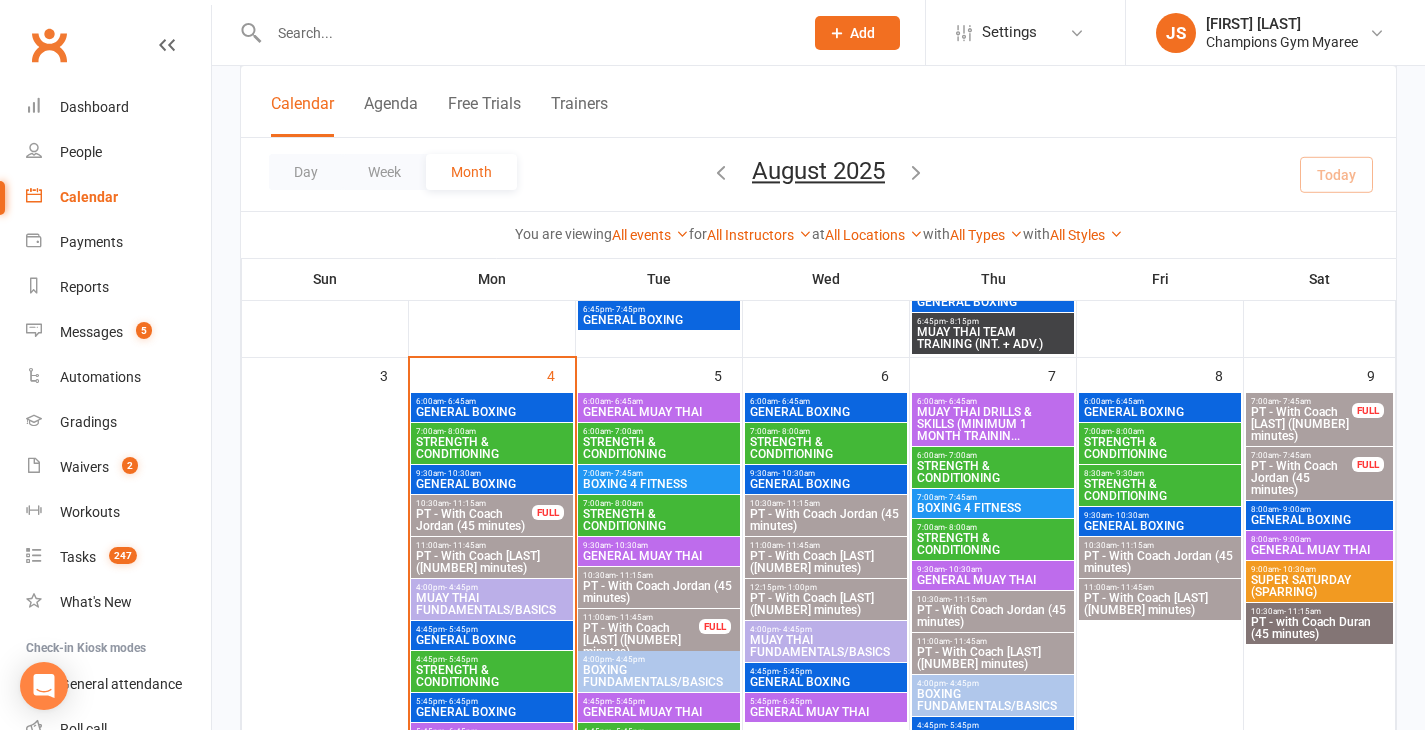 click on "9:30am  - 10:30am" at bounding box center (993, 569) 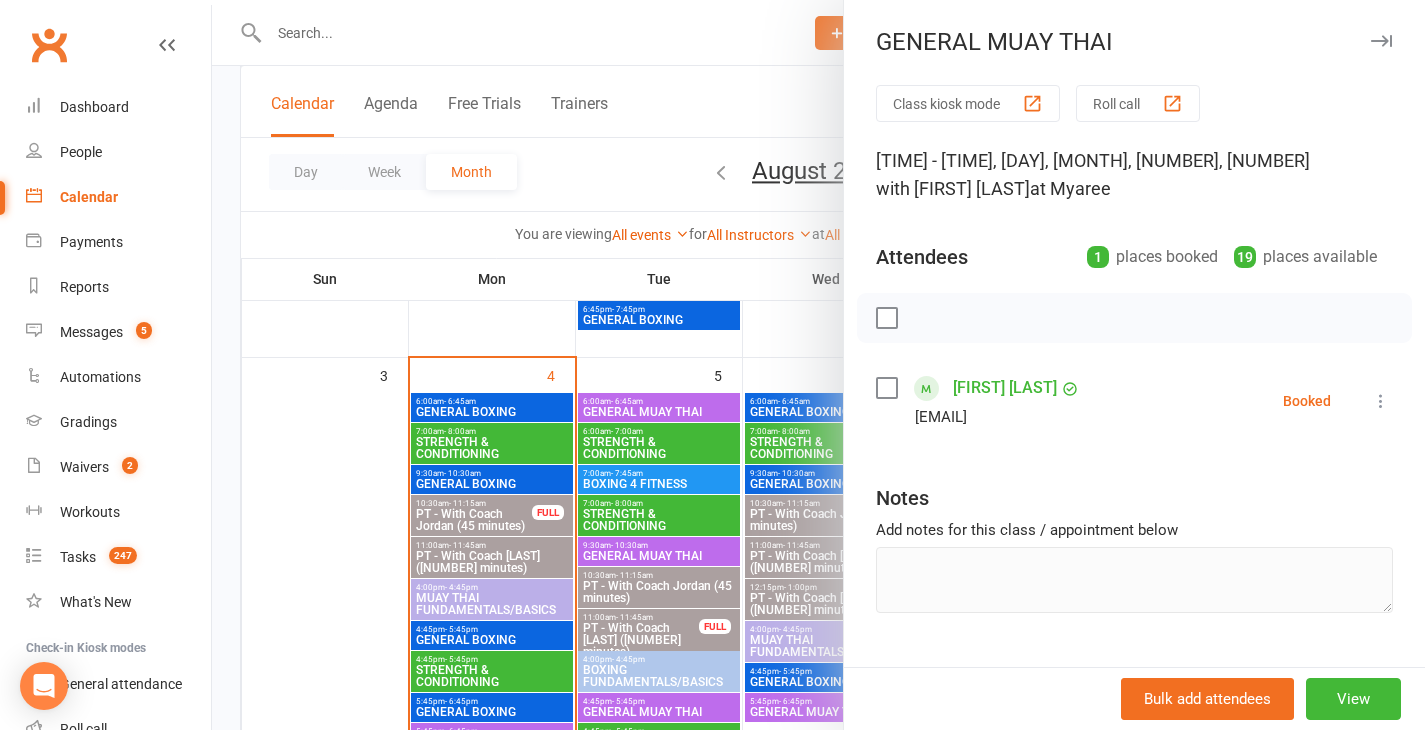 click at bounding box center [818, 365] 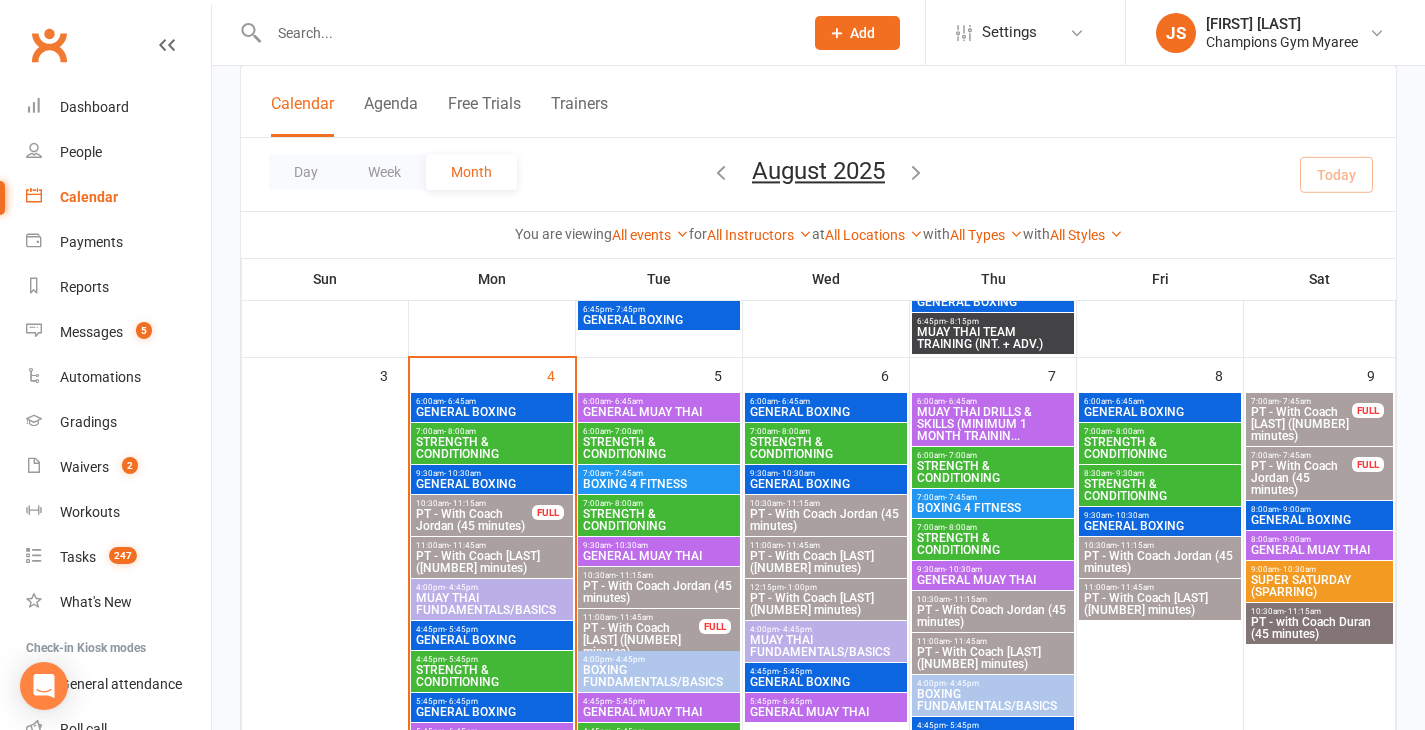 click on "GENERAL BOXING" at bounding box center (1319, 520) 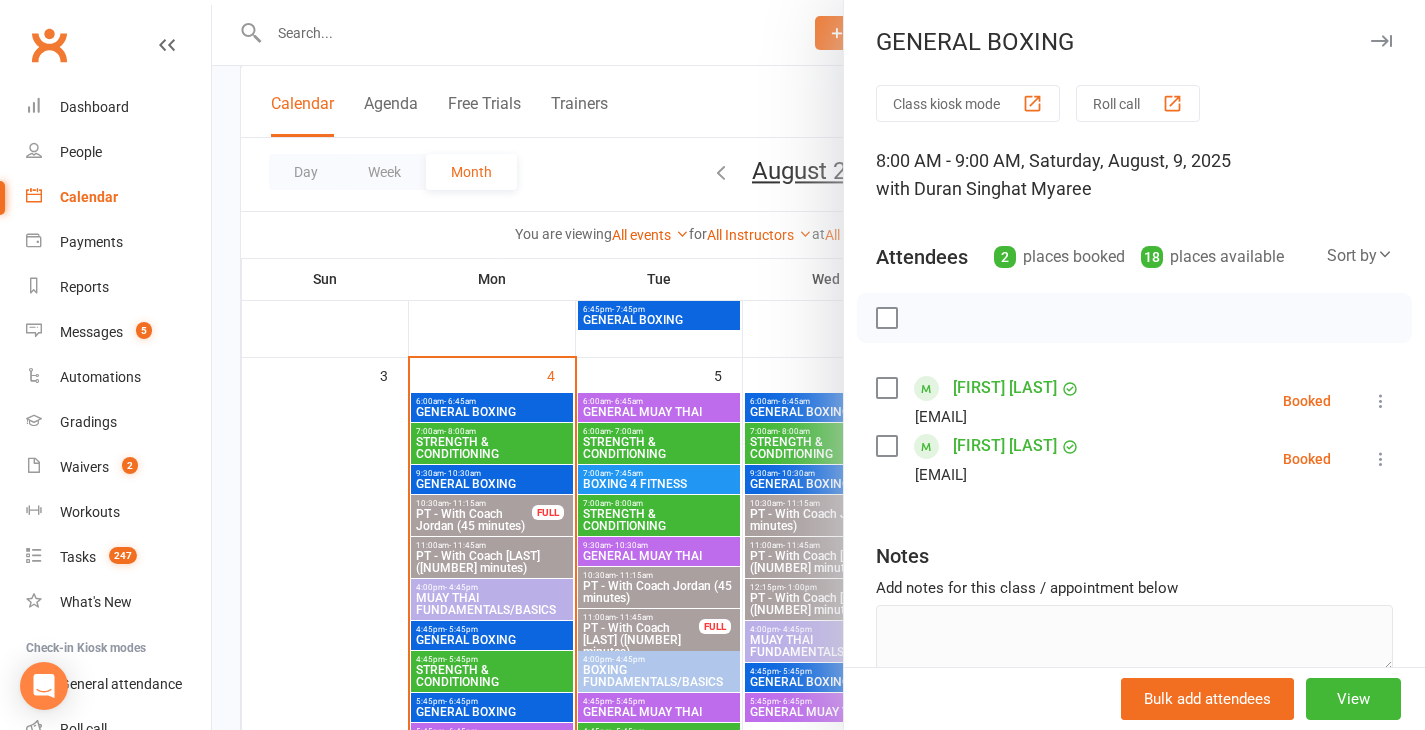 click at bounding box center (818, 365) 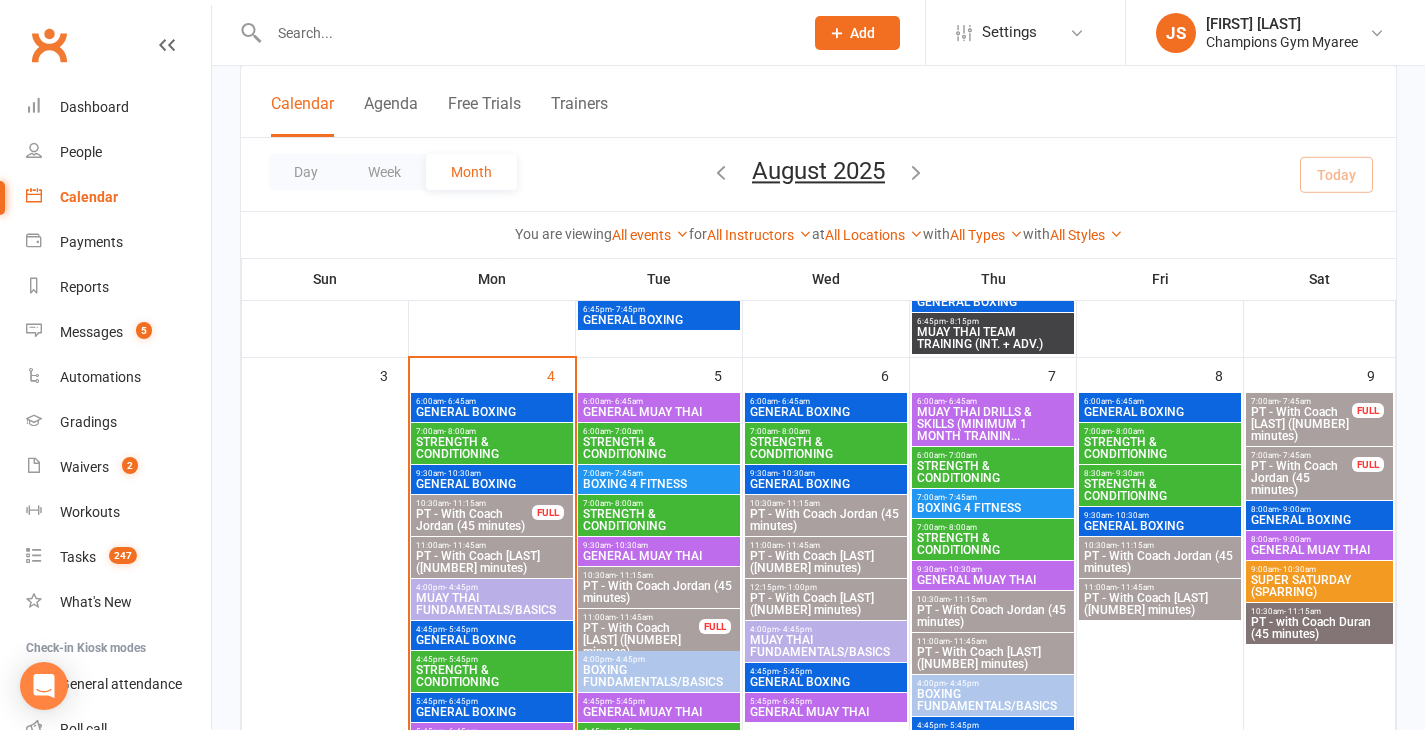 click on "GENERAL MUAY THAI" at bounding box center (1319, 550) 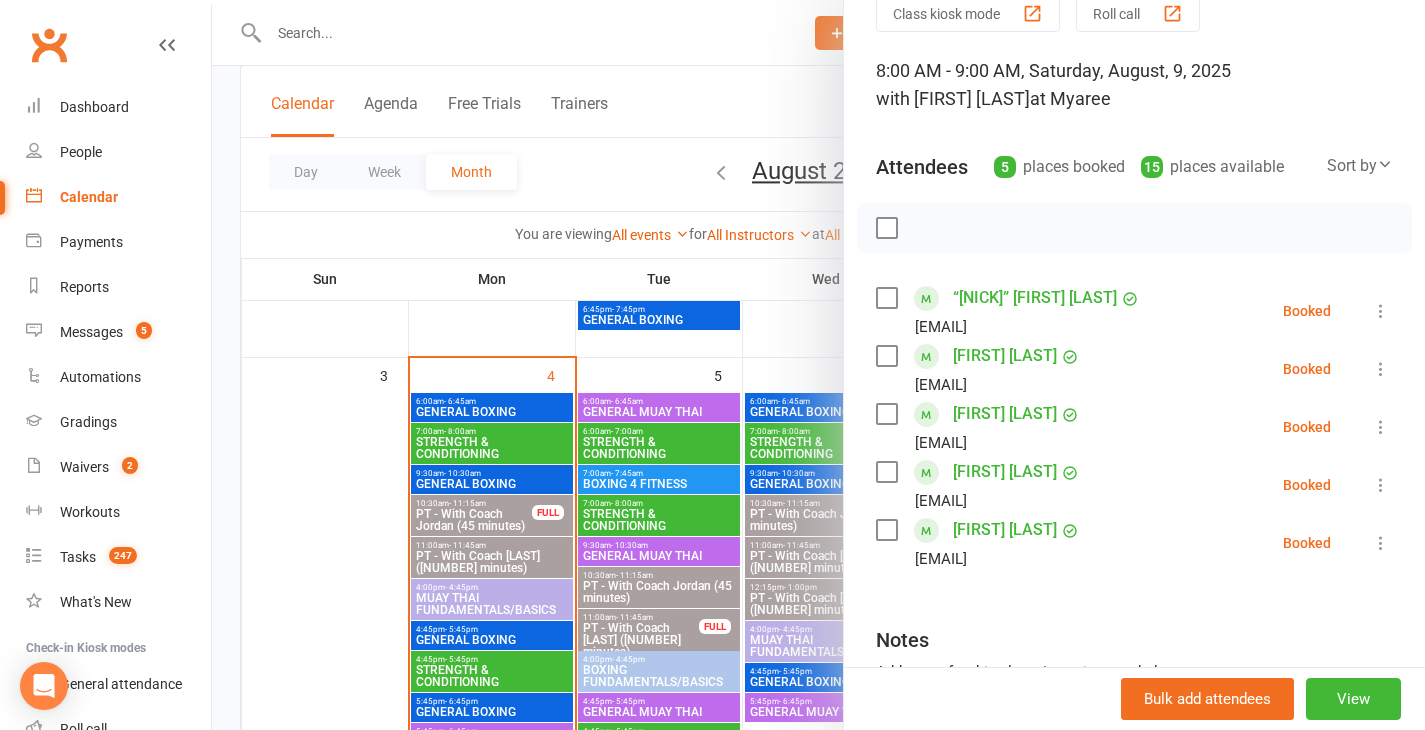 scroll, scrollTop: 106, scrollLeft: 0, axis: vertical 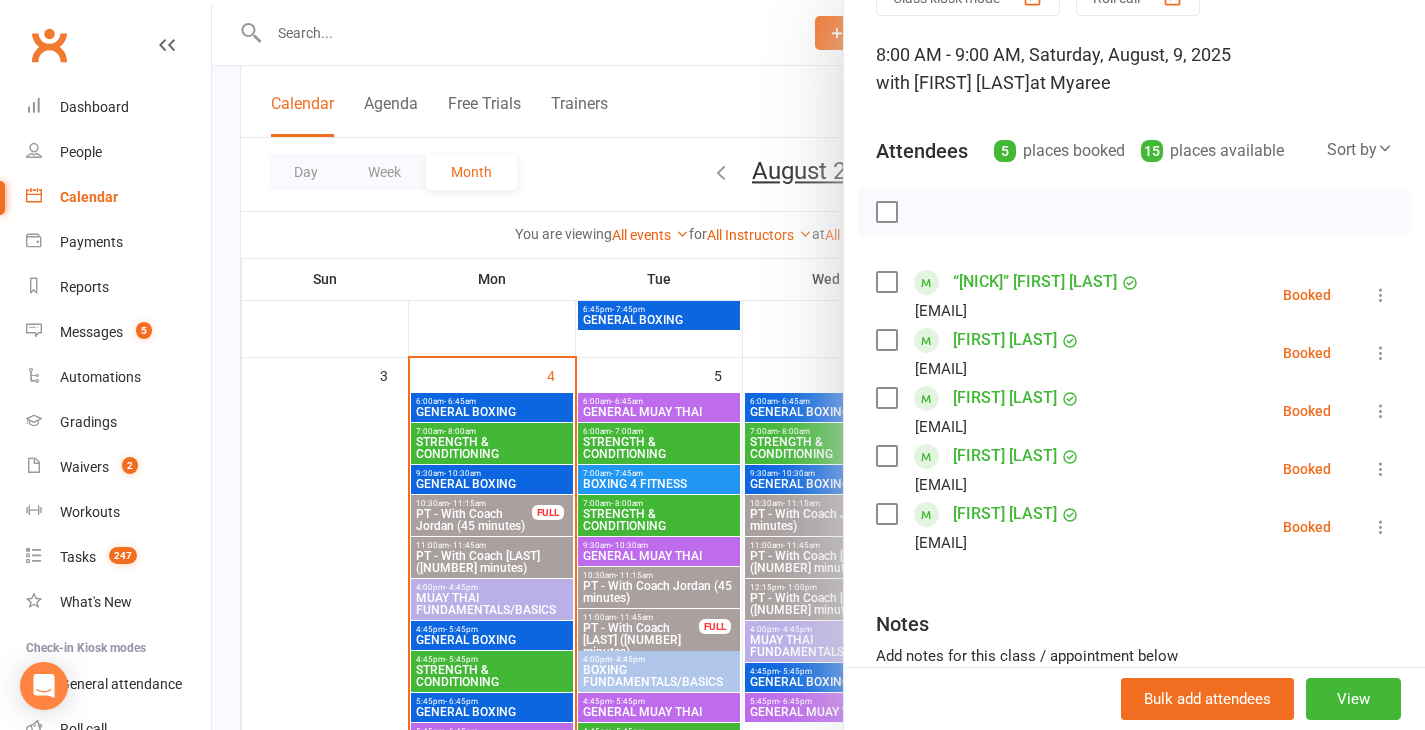 click at bounding box center [818, 365] 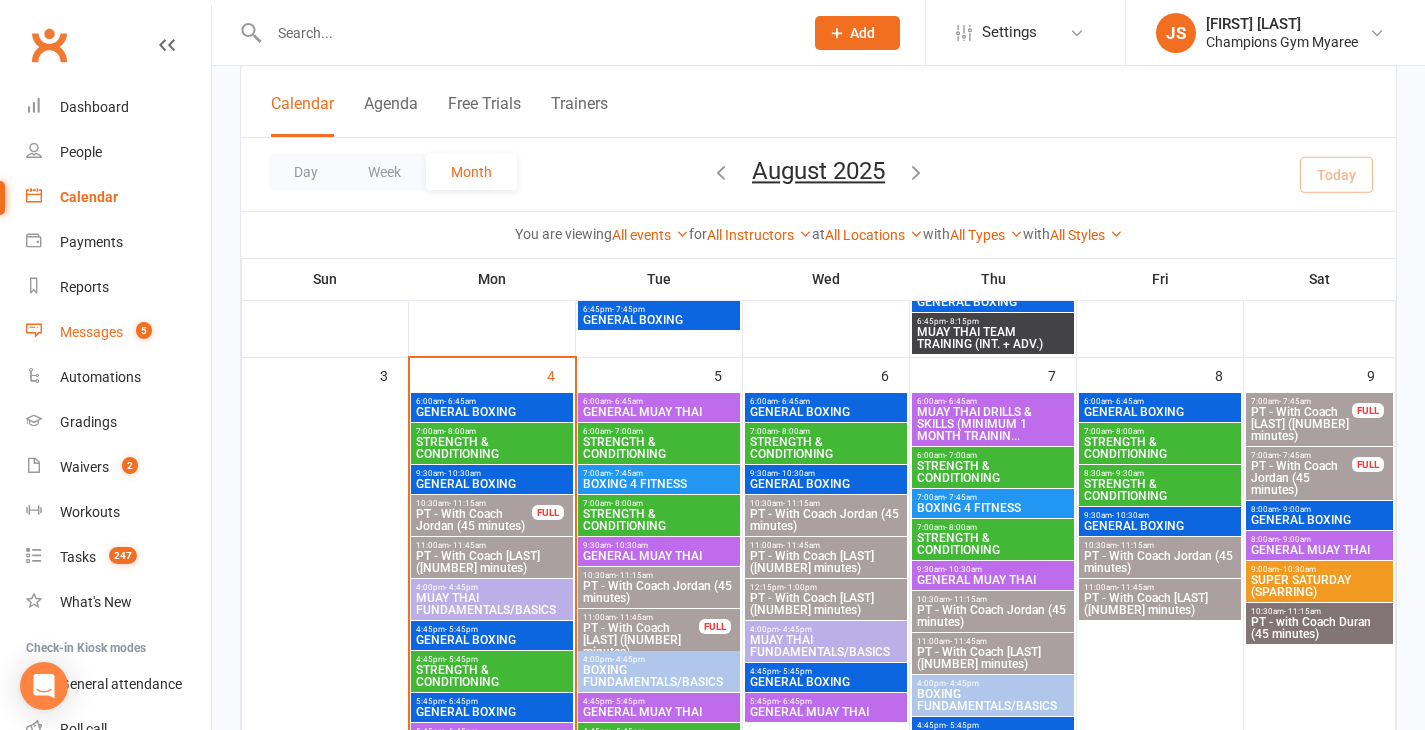 click on "Messages   5" at bounding box center (118, 332) 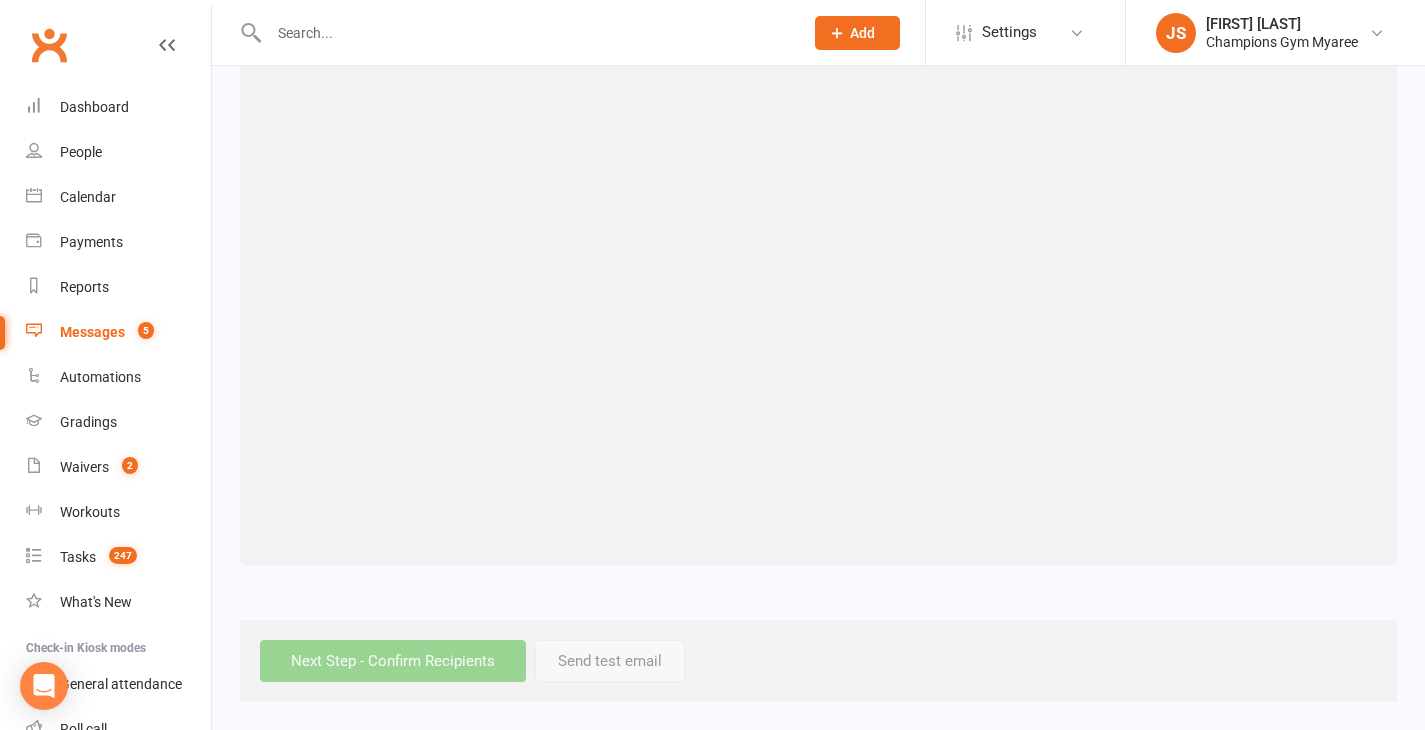 scroll, scrollTop: 0, scrollLeft: 0, axis: both 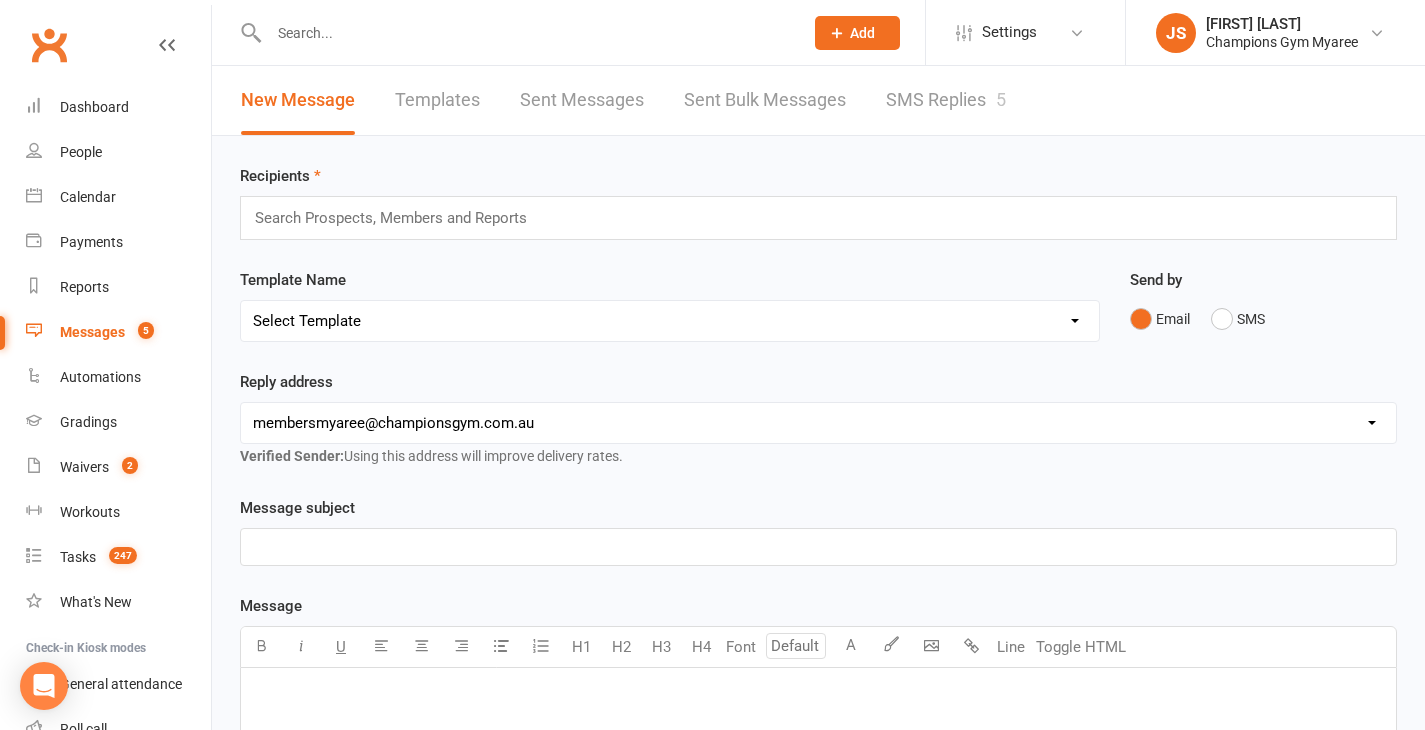 click on "SMS Replies  5" at bounding box center [946, 100] 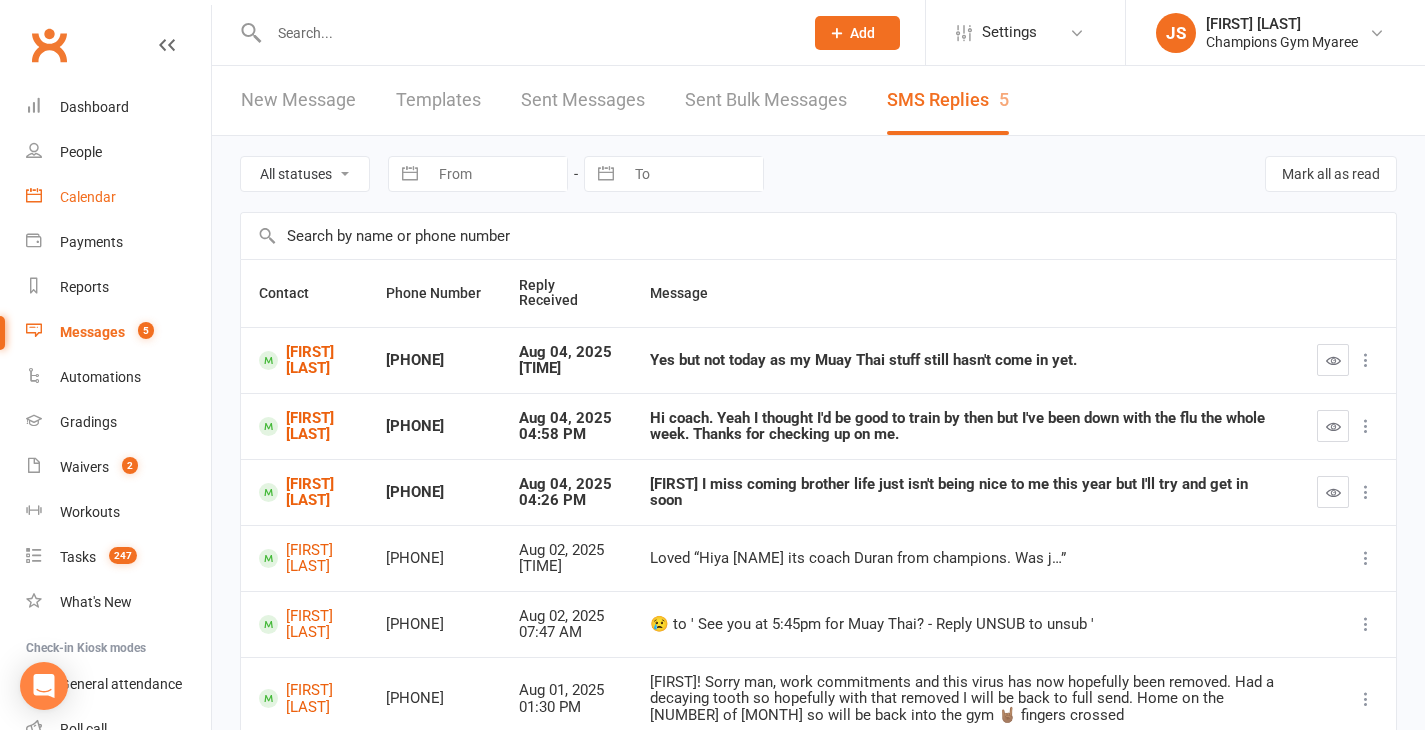click on "Calendar" at bounding box center [118, 197] 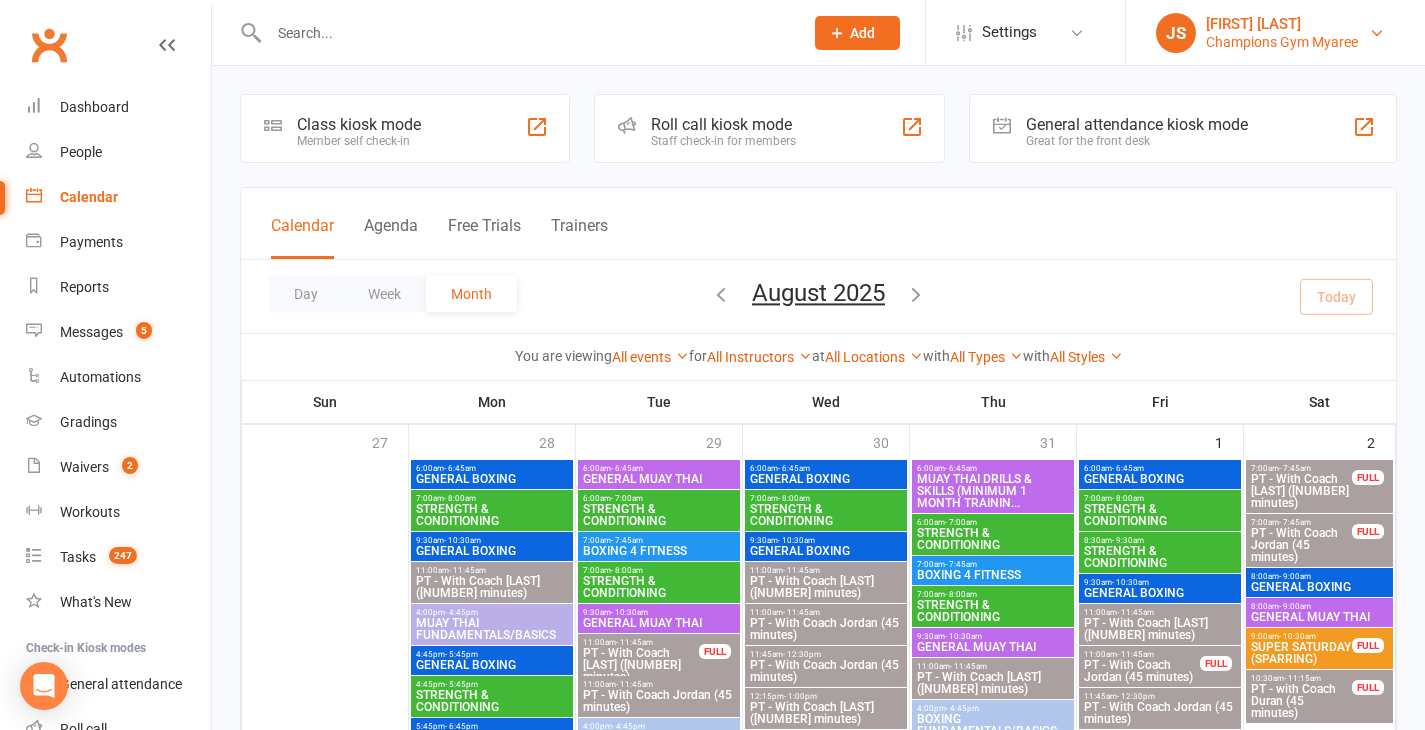 click on "Champions Gym Myaree" at bounding box center [1282, 42] 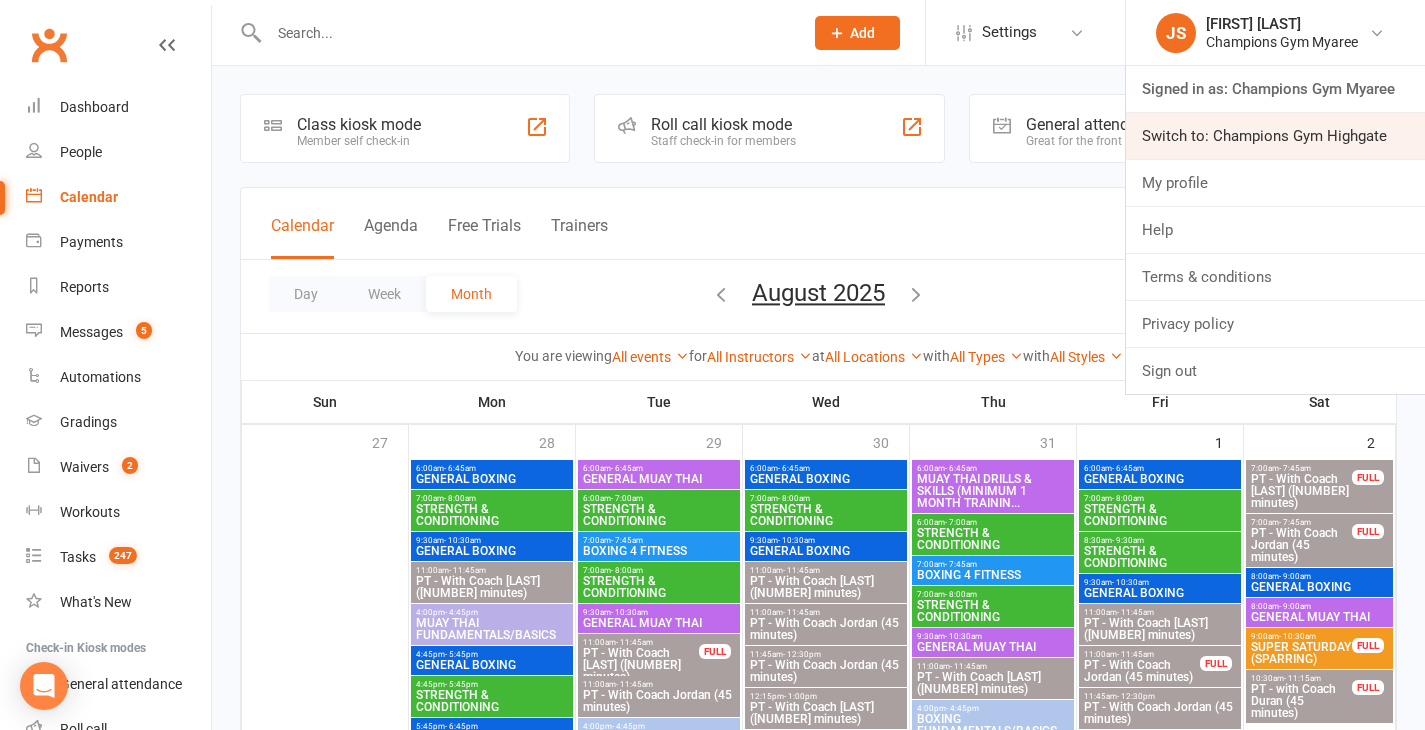 click on "Switch to: Champions Gym Highgate" at bounding box center [1275, 136] 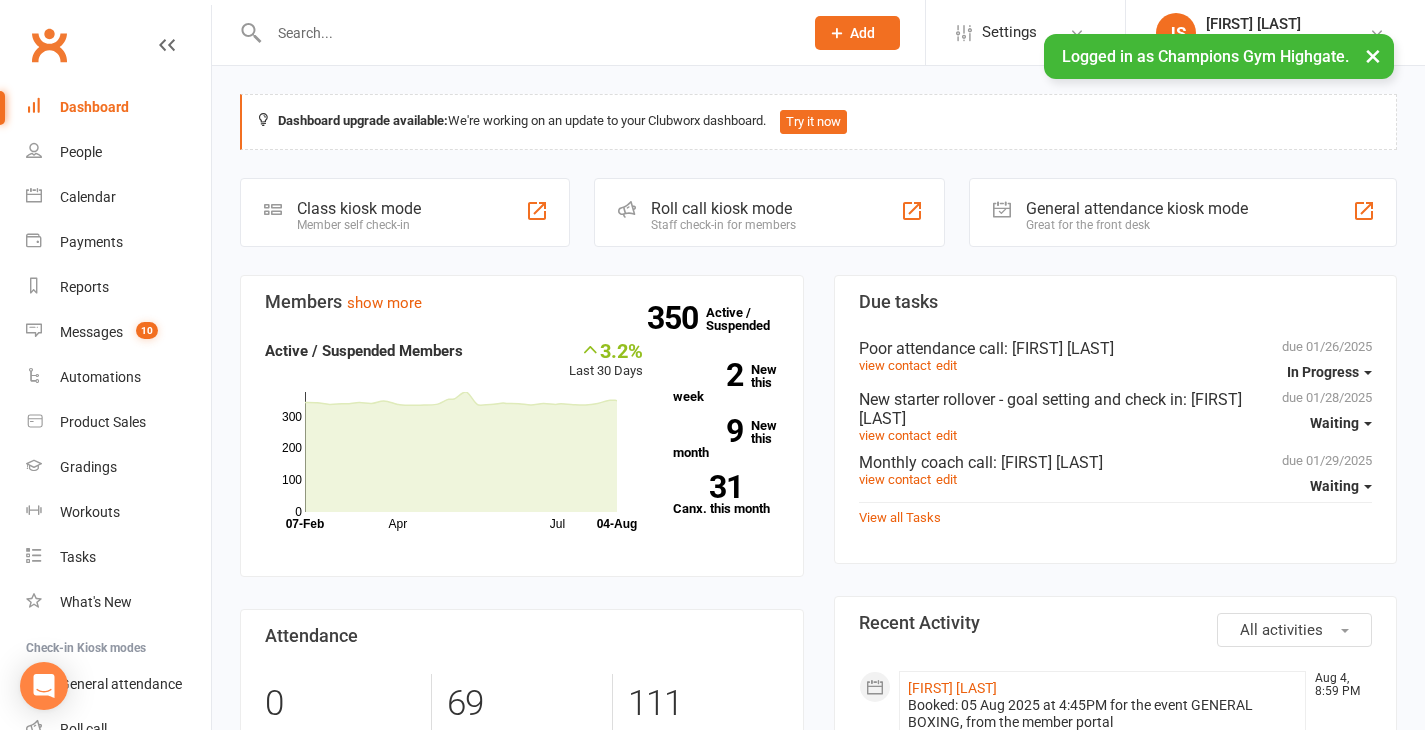 scroll, scrollTop: 0, scrollLeft: 0, axis: both 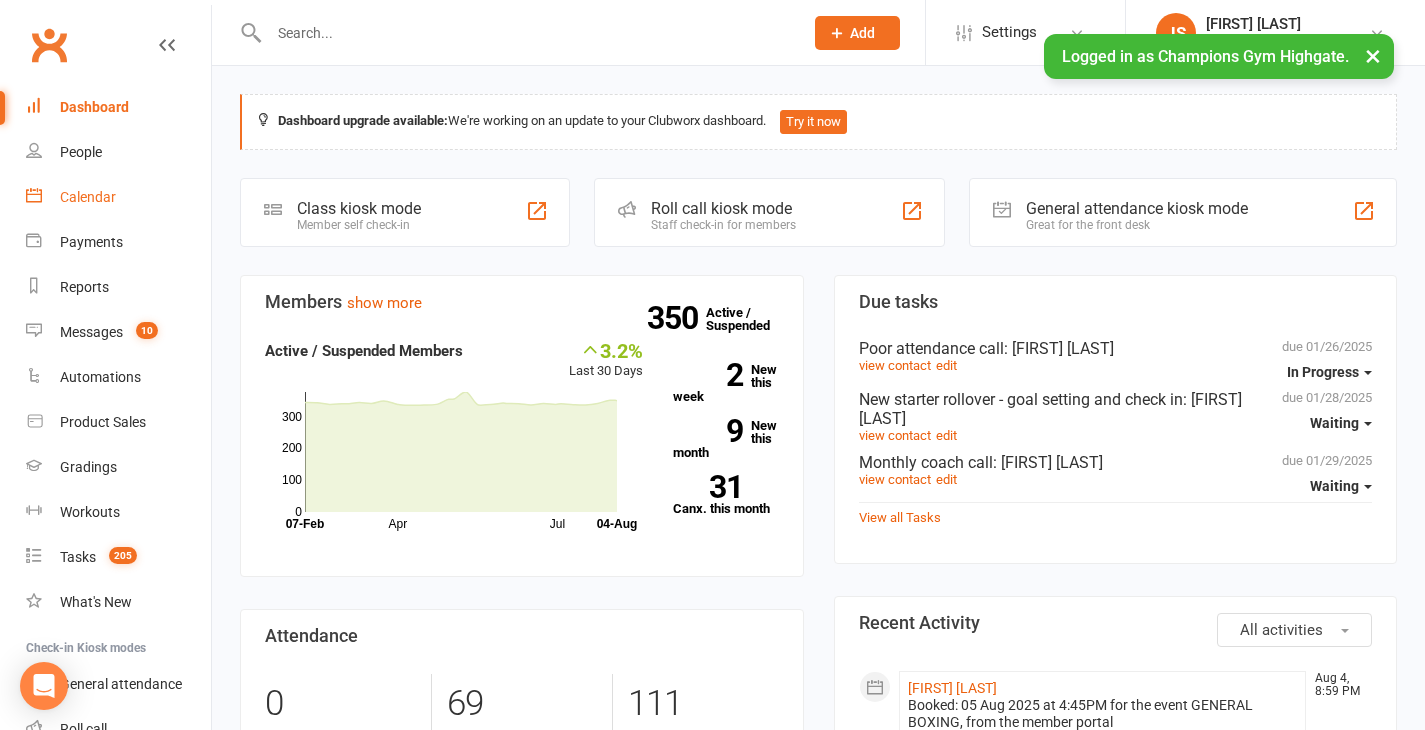 click on "Calendar" at bounding box center [118, 197] 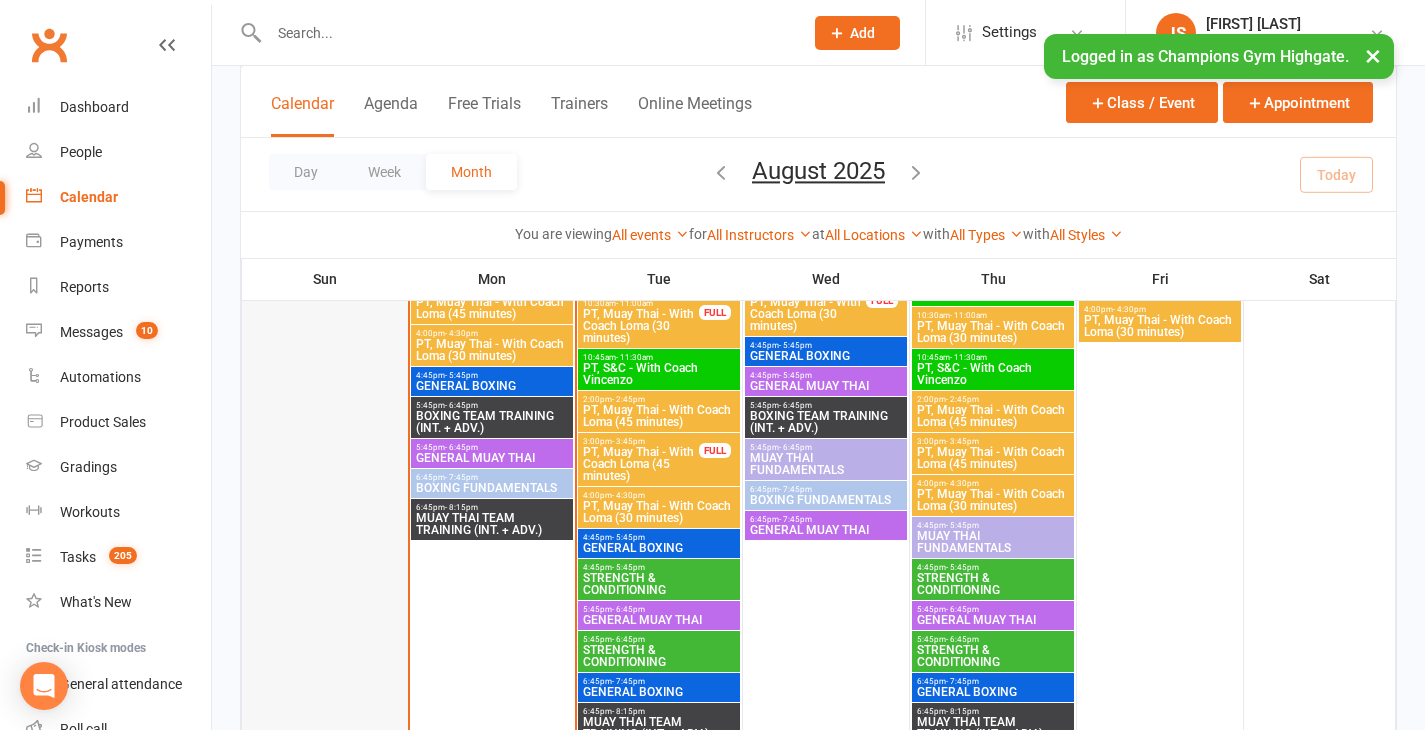 scroll, scrollTop: 1767, scrollLeft: 0, axis: vertical 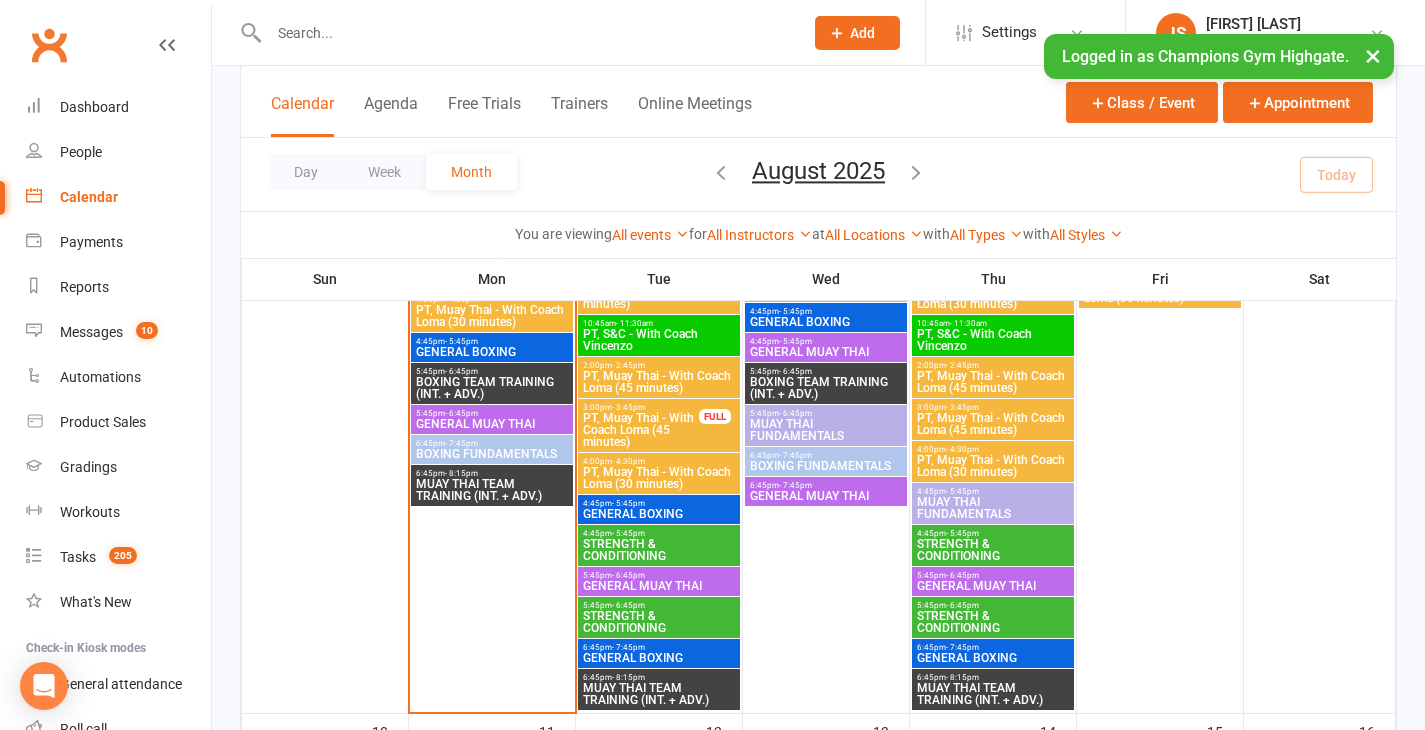 click on "4:45pm  - 5:45pm" at bounding box center [659, 503] 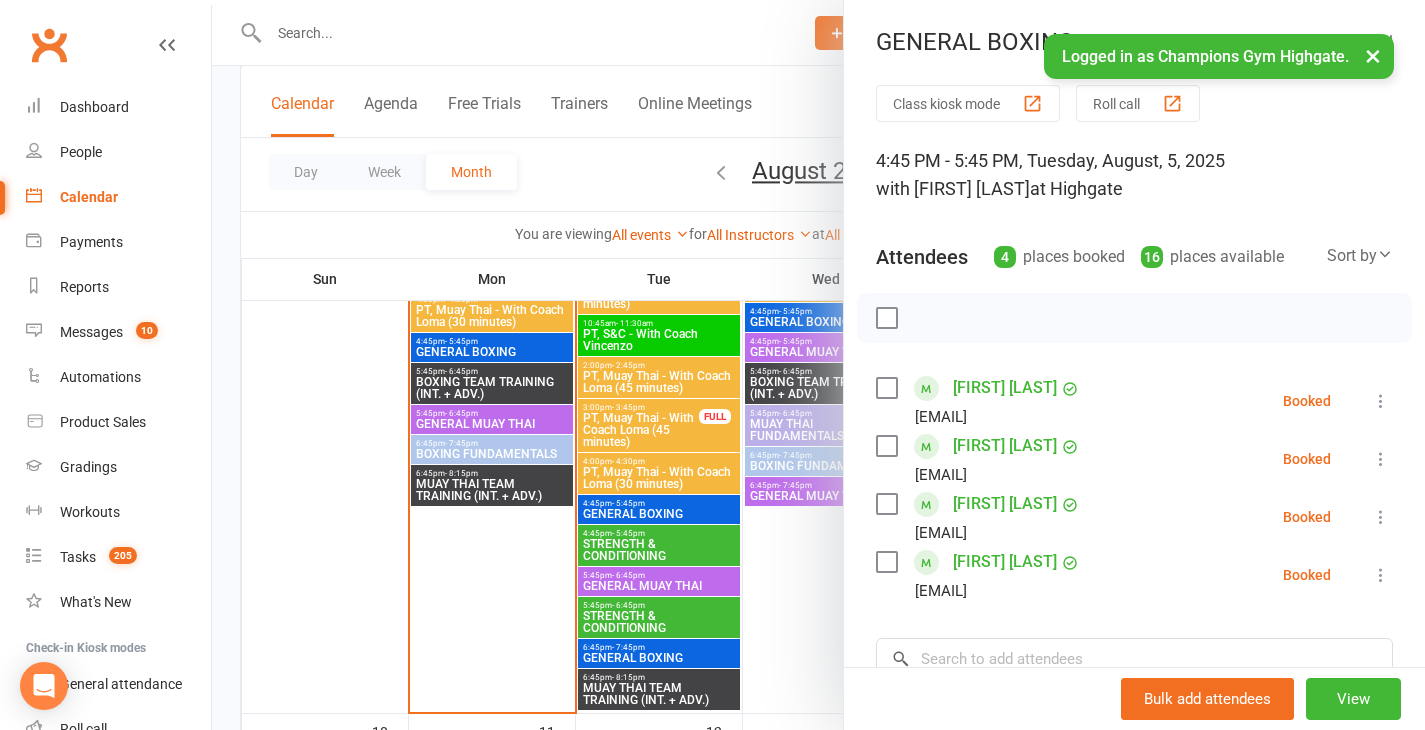 click on "[FIRST] [LAST]" at bounding box center [1005, 504] 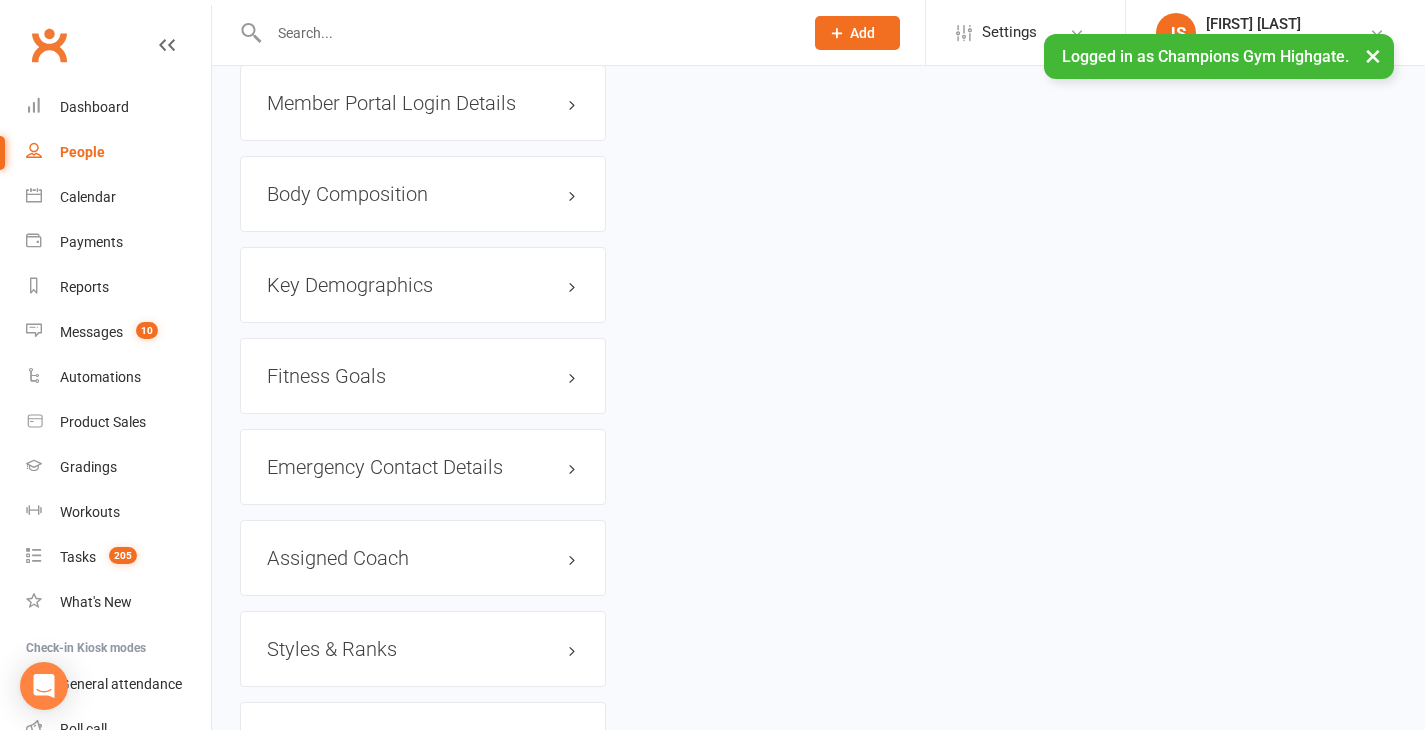 scroll, scrollTop: 0, scrollLeft: 0, axis: both 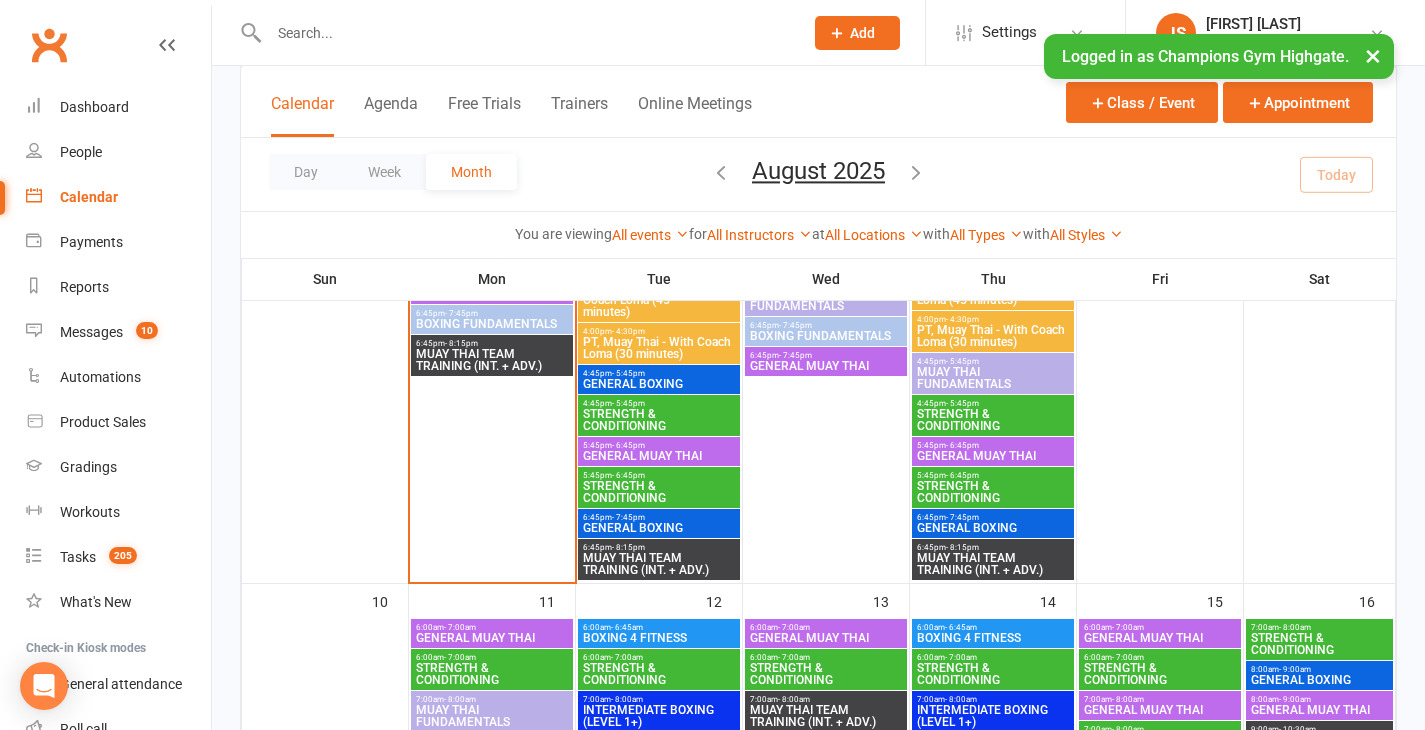 click on "GENERAL BOXING" at bounding box center [659, 384] 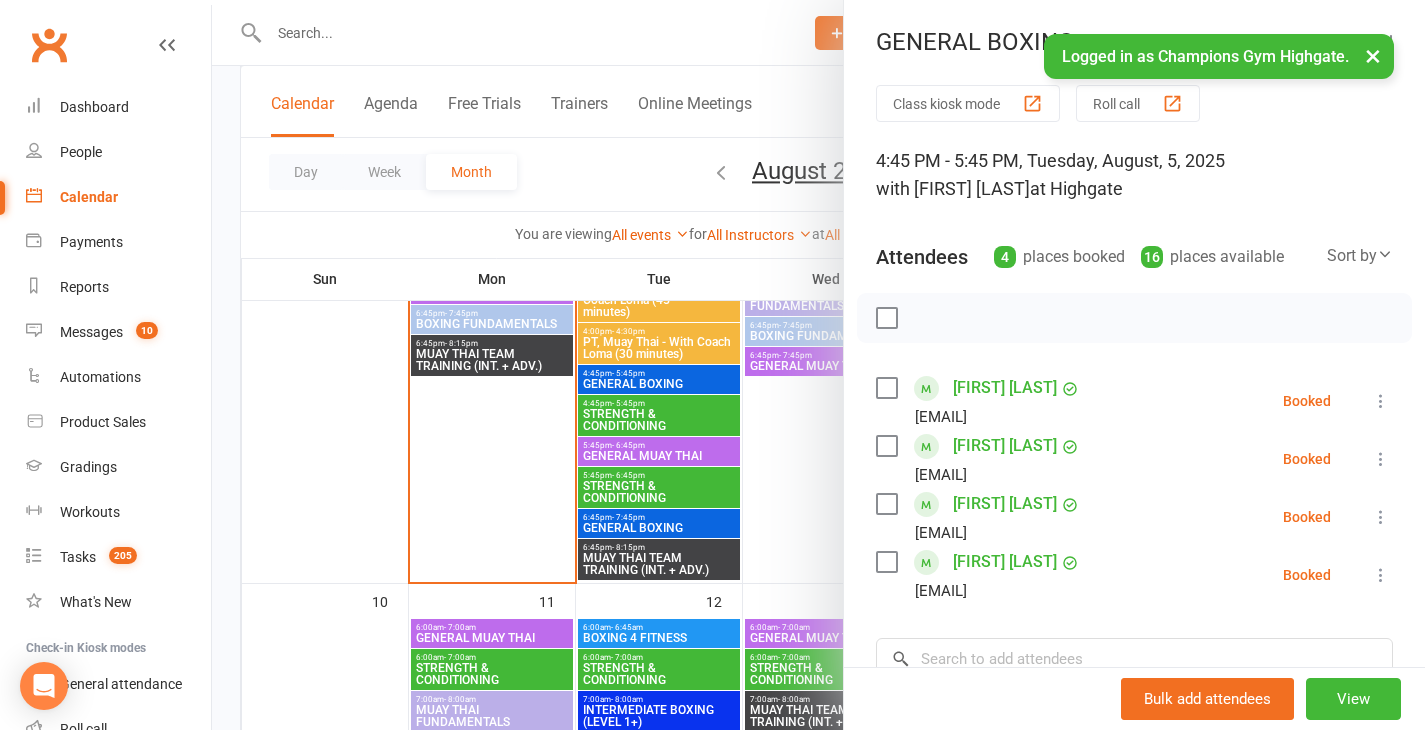 click at bounding box center (818, 365) 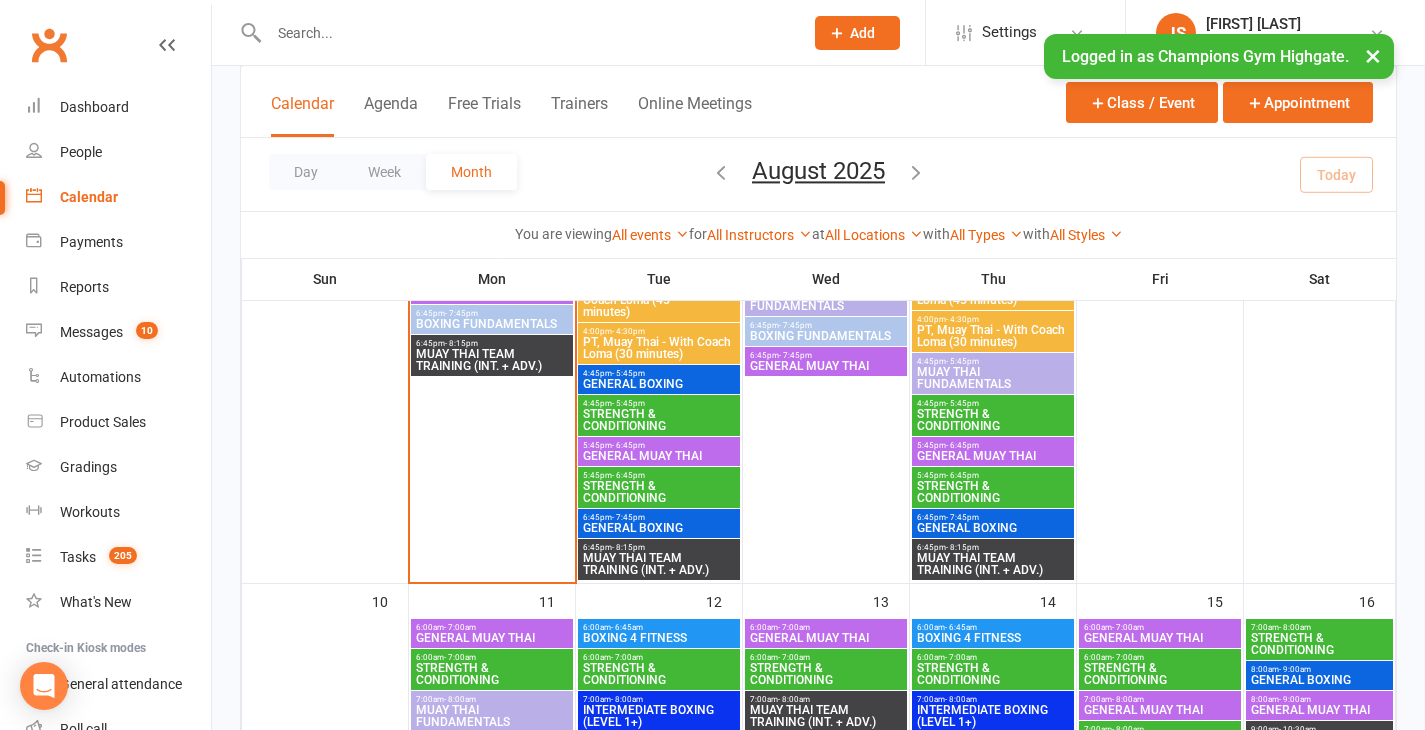 click on "- 6:45pm" at bounding box center (628, 445) 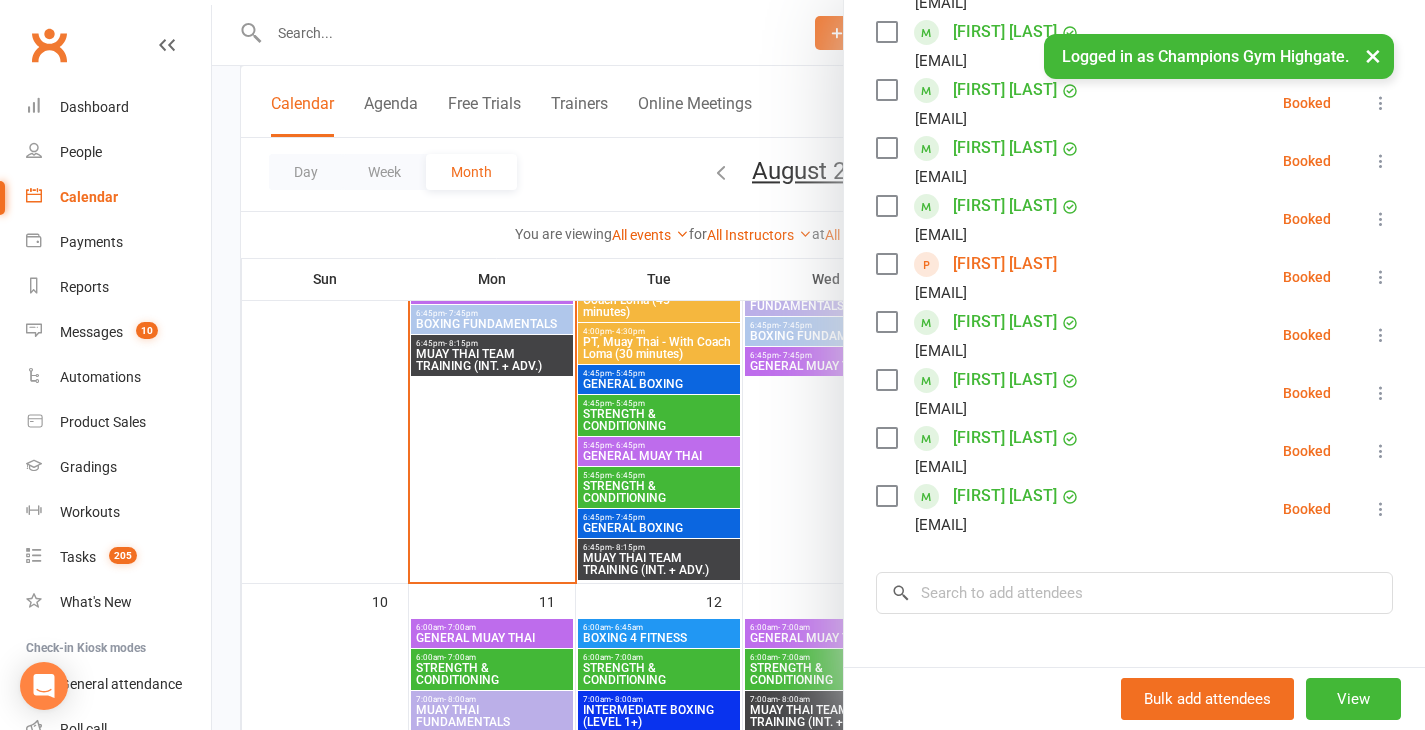 scroll, scrollTop: 420, scrollLeft: 0, axis: vertical 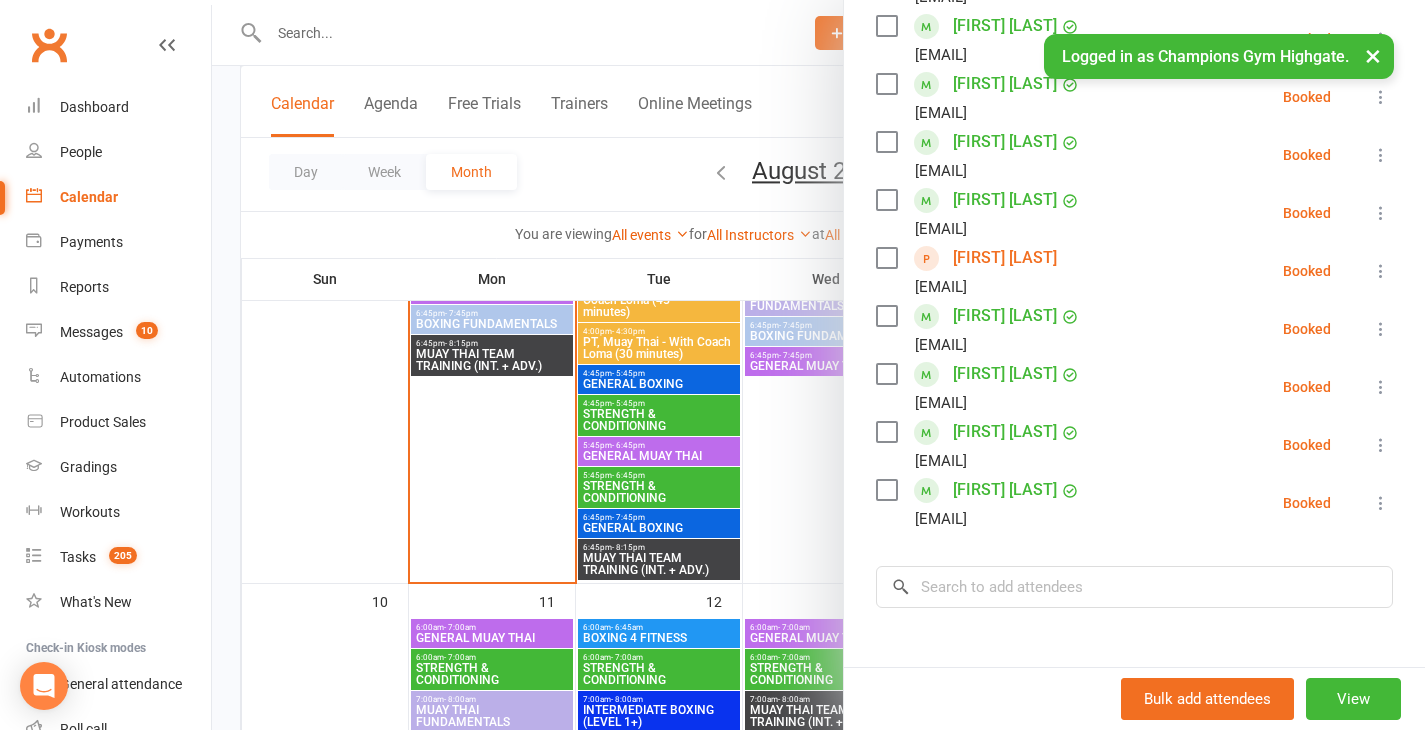 click at bounding box center (818, 365) 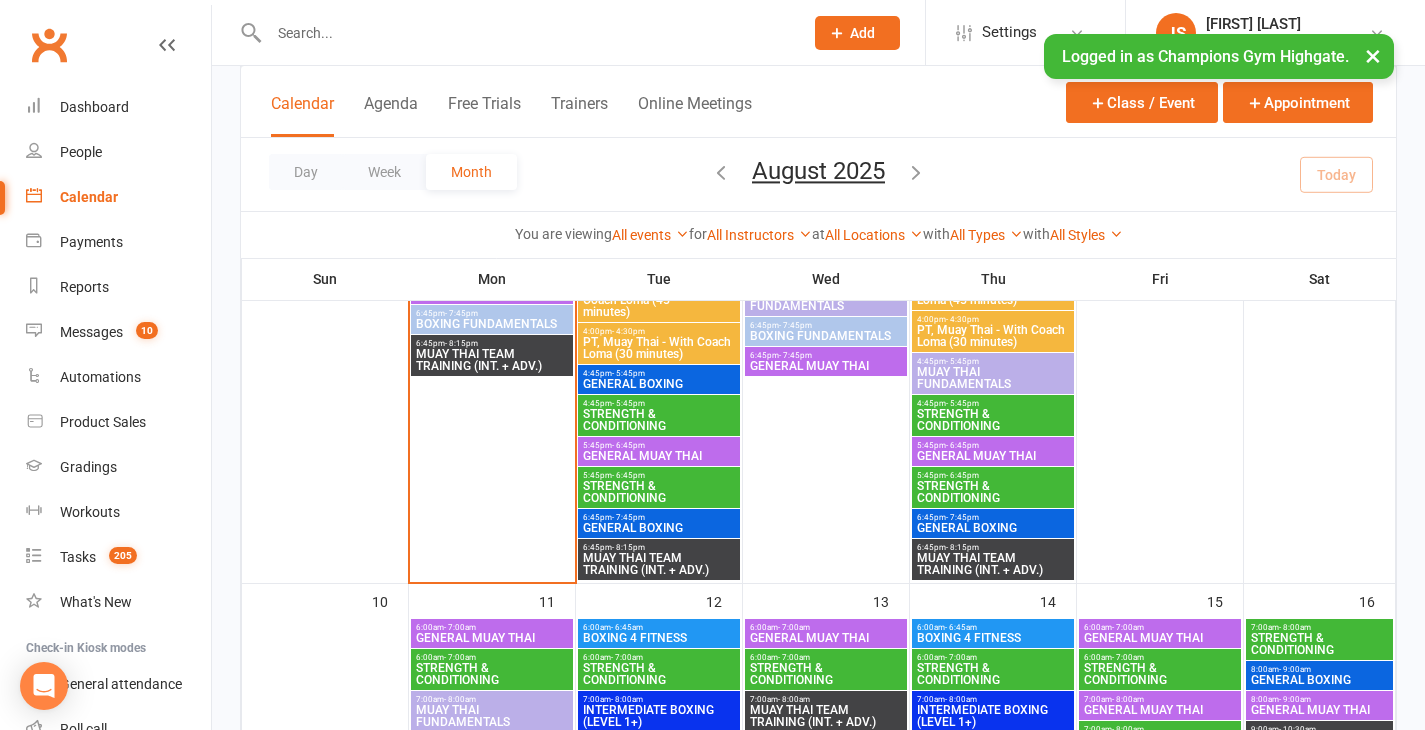 click on "6:45pm  - 7:45pm" at bounding box center (659, 517) 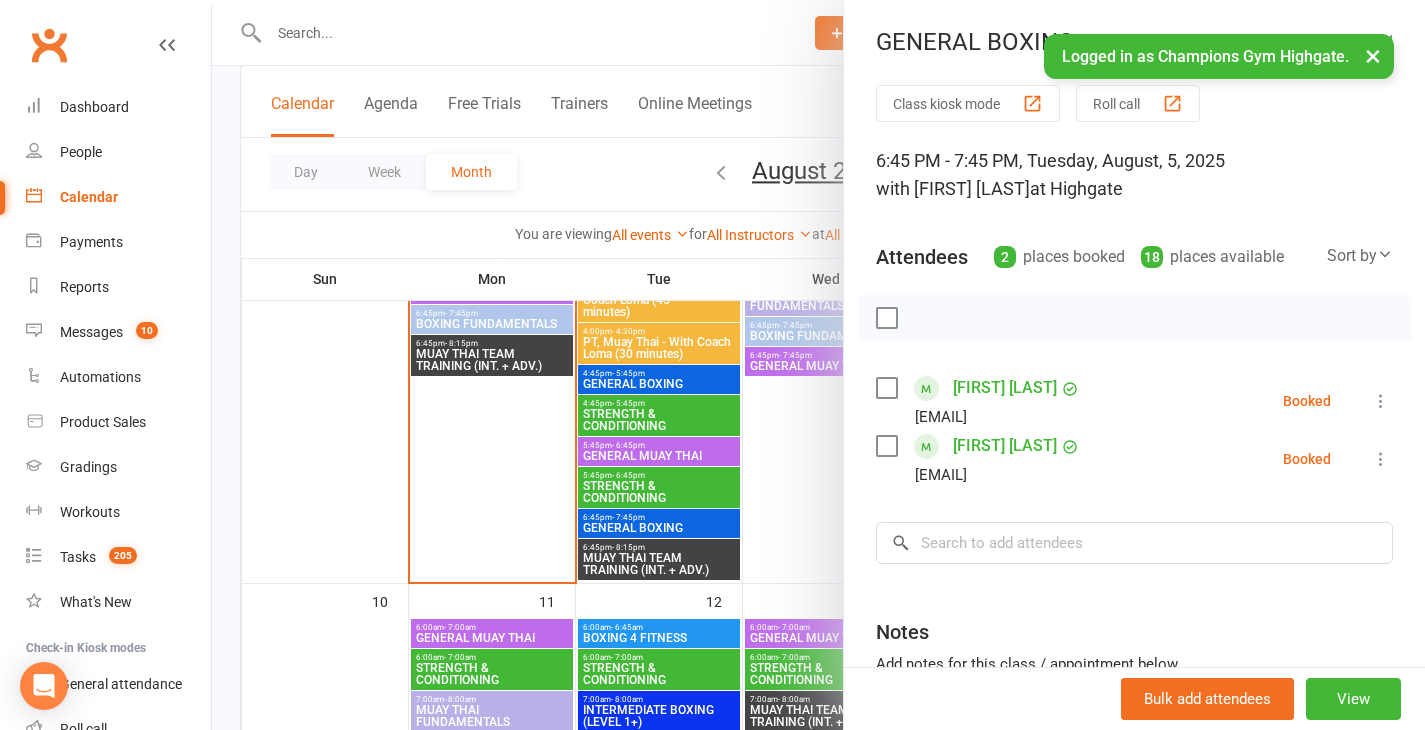 click at bounding box center [818, 365] 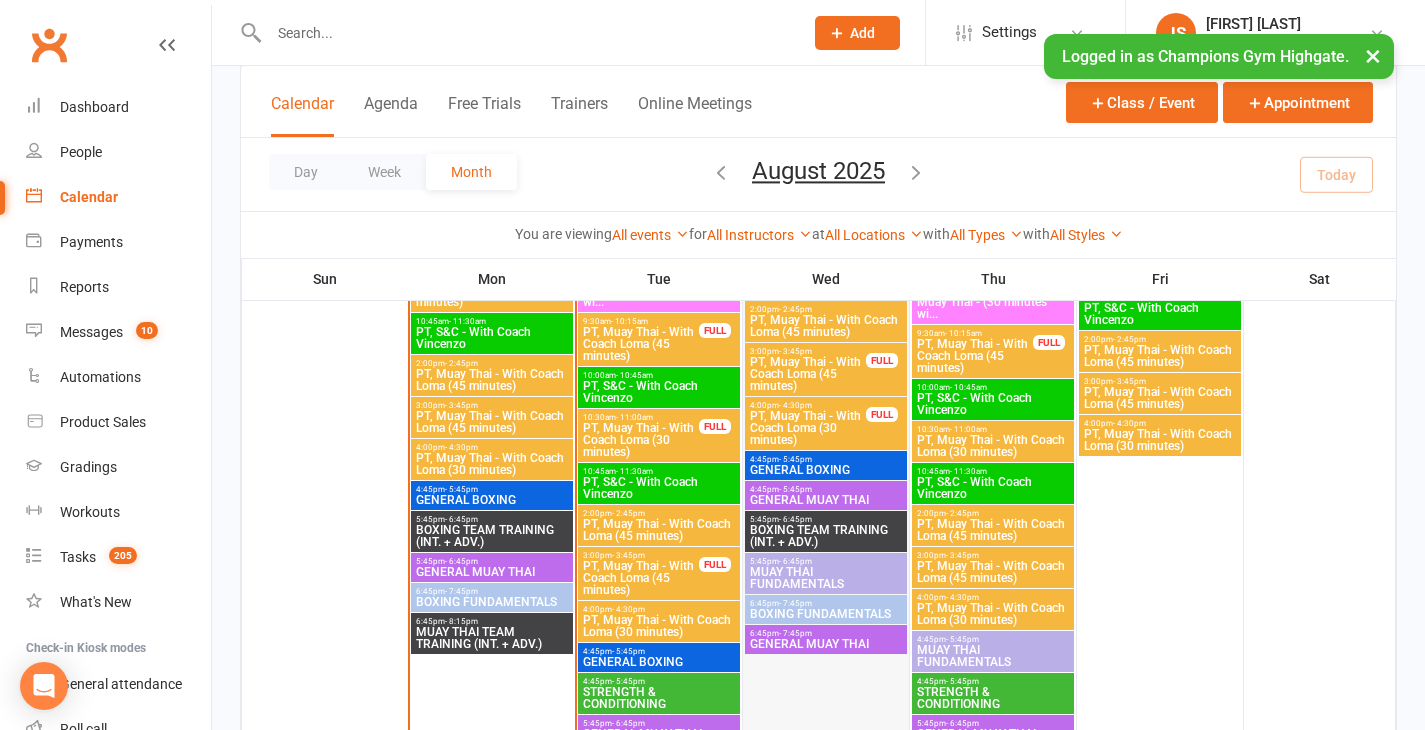 scroll, scrollTop: 1609, scrollLeft: 0, axis: vertical 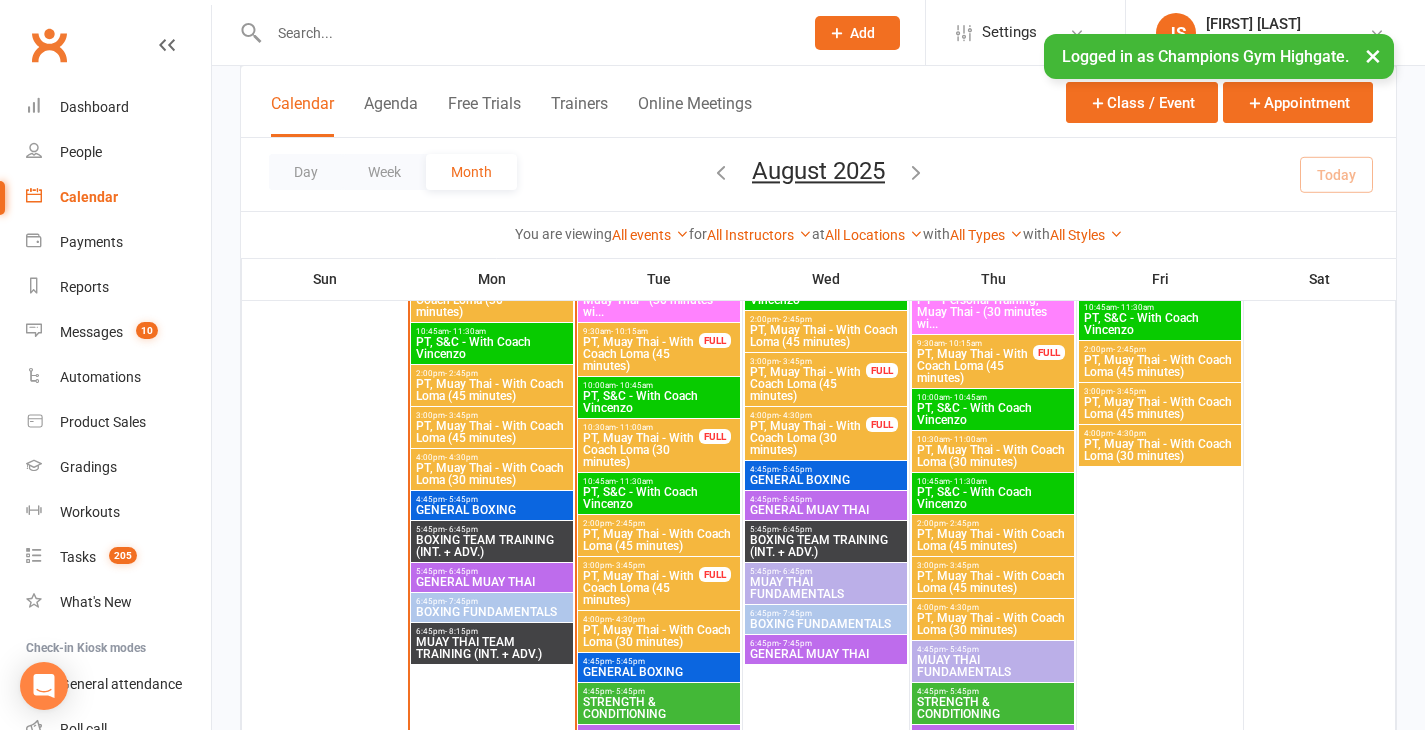 click on "4:45pm  - 5:45pm" at bounding box center [826, 469] 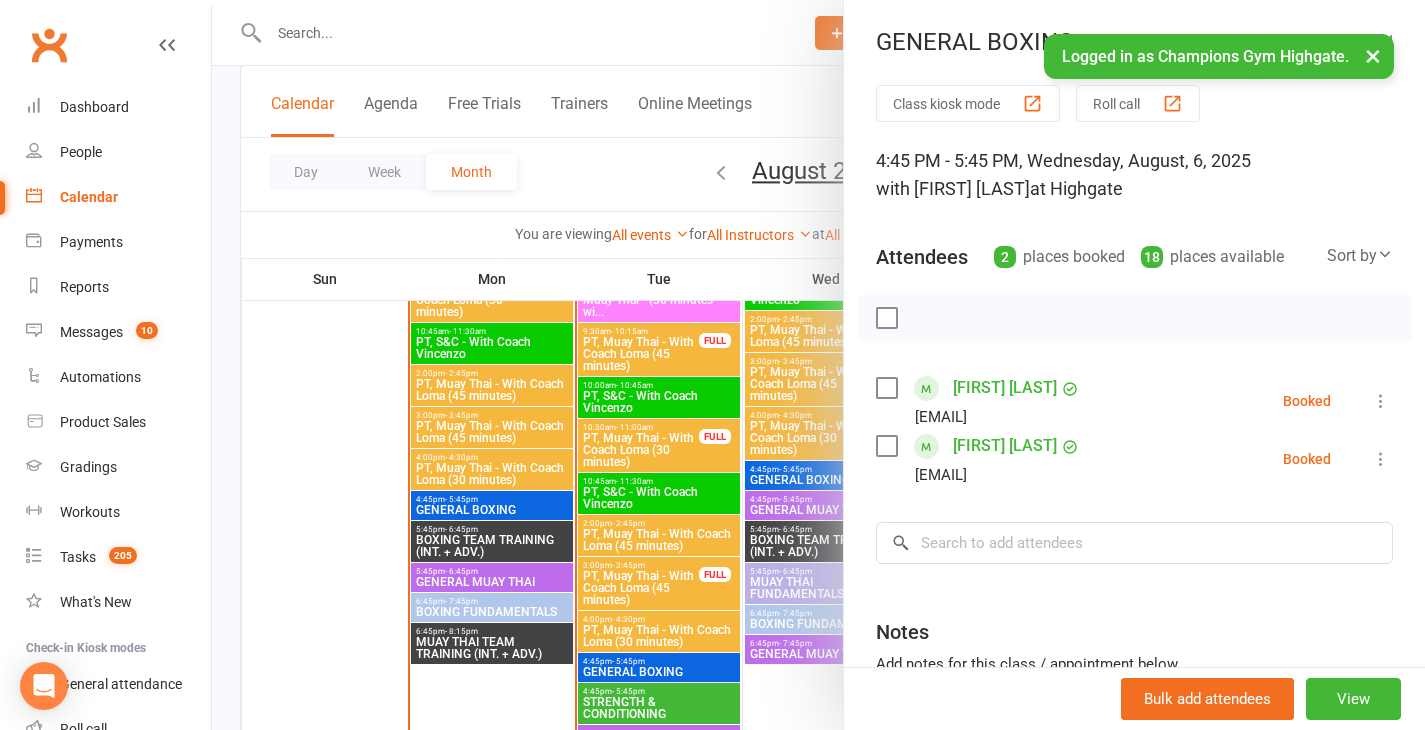 click at bounding box center (818, 365) 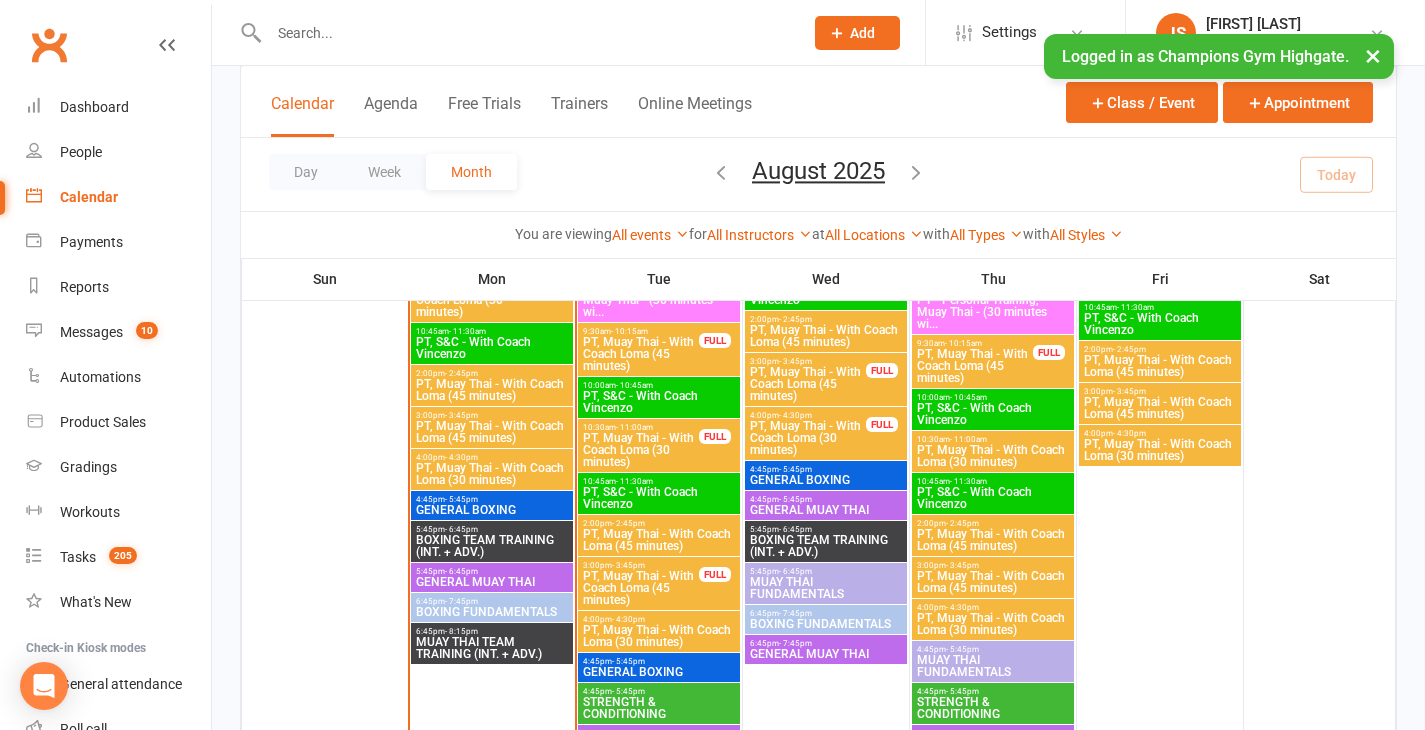 click on "BOXING TEAM TRAINING (INT. + ADV.)" at bounding box center [826, 546] 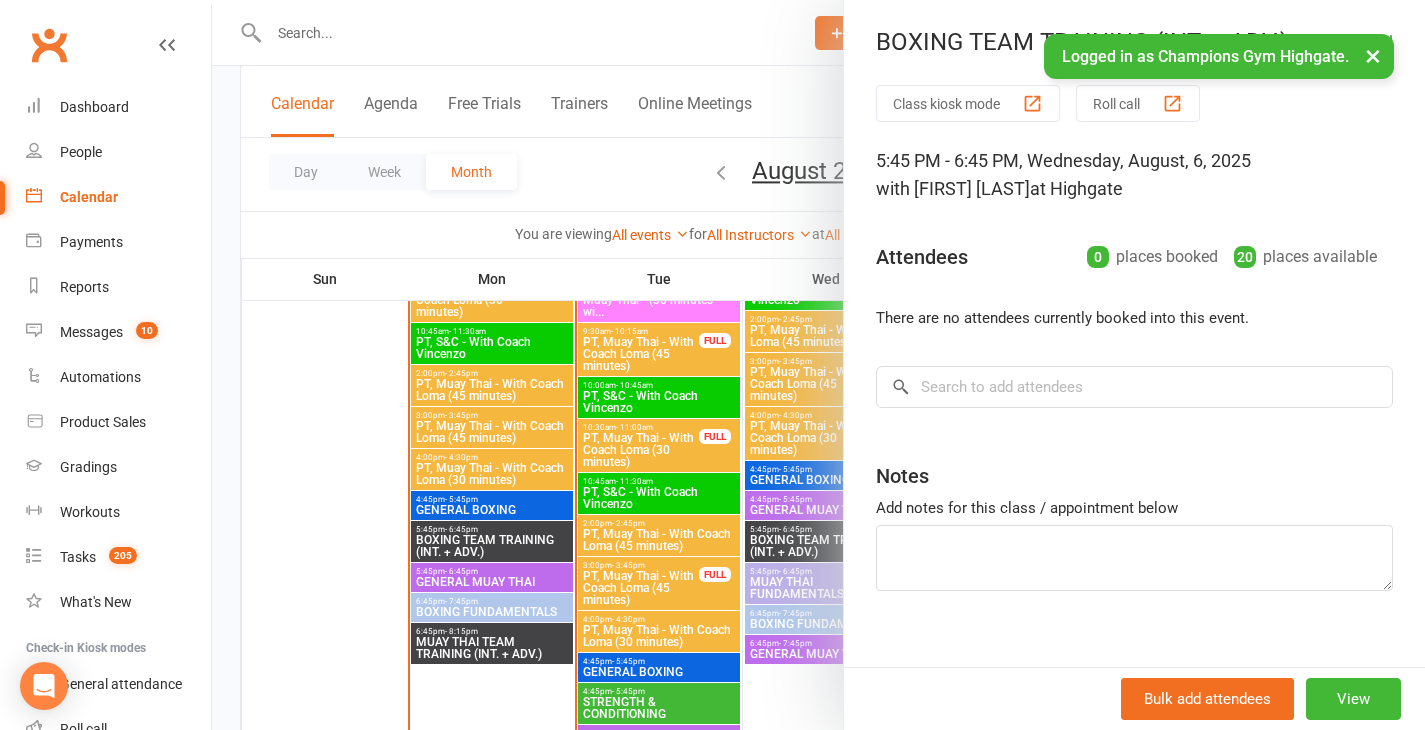 click at bounding box center (818, 365) 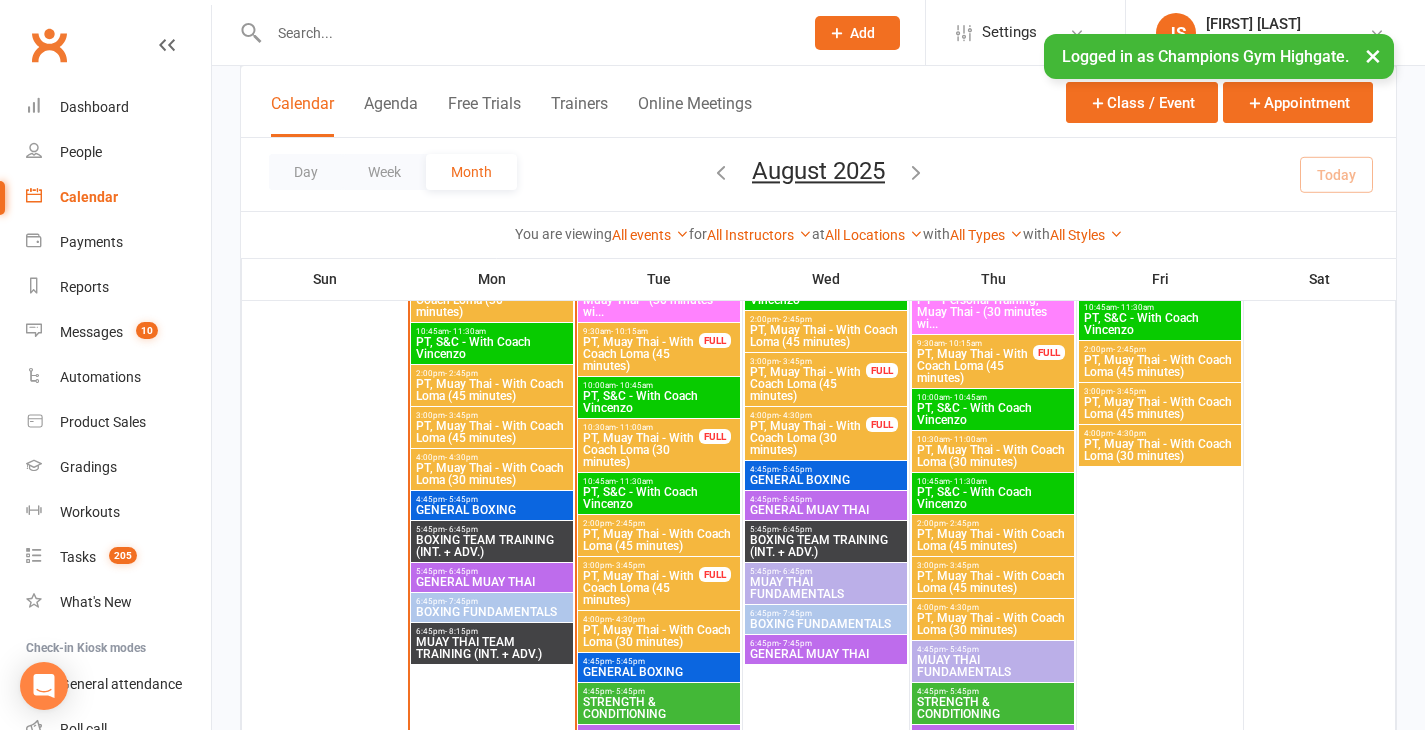click on "GENERAL MUAY THAI" at bounding box center [826, 510] 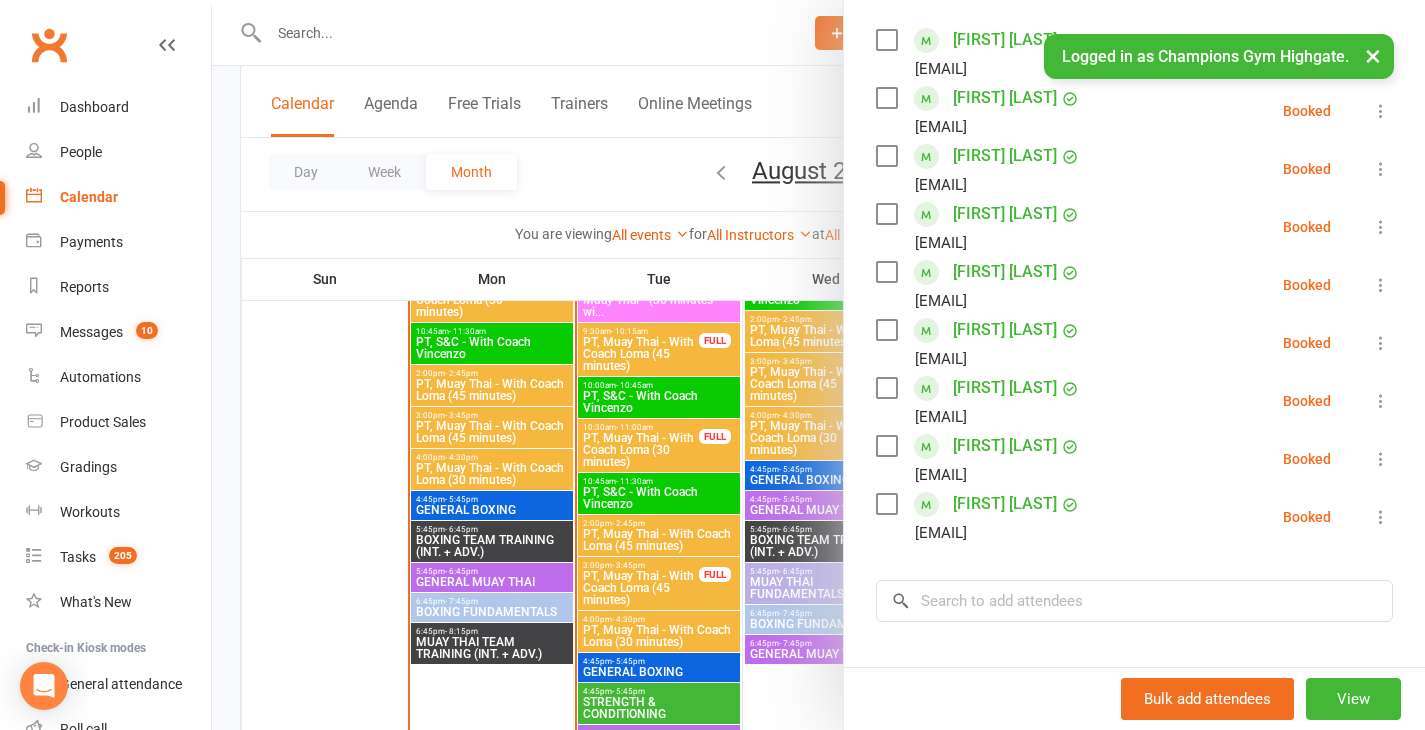 scroll, scrollTop: 349, scrollLeft: 0, axis: vertical 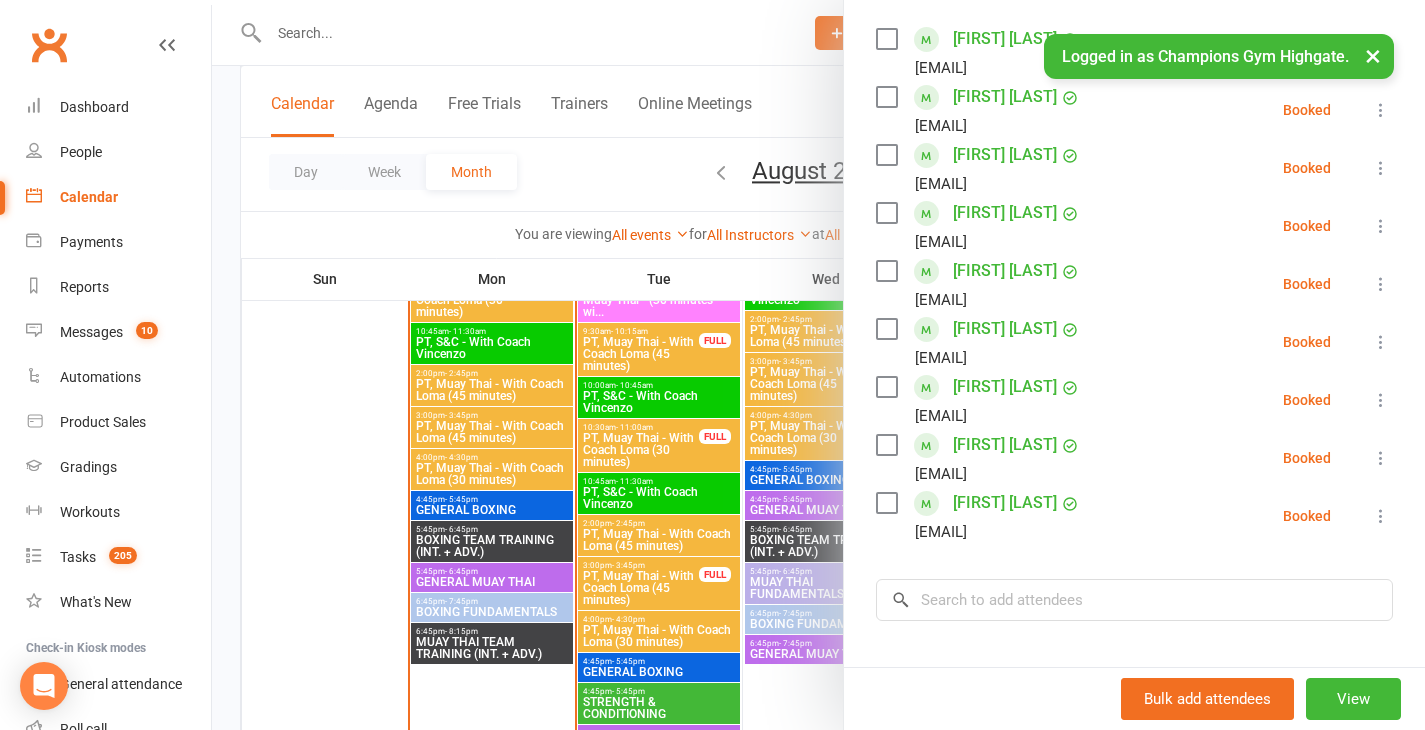 click at bounding box center (818, 365) 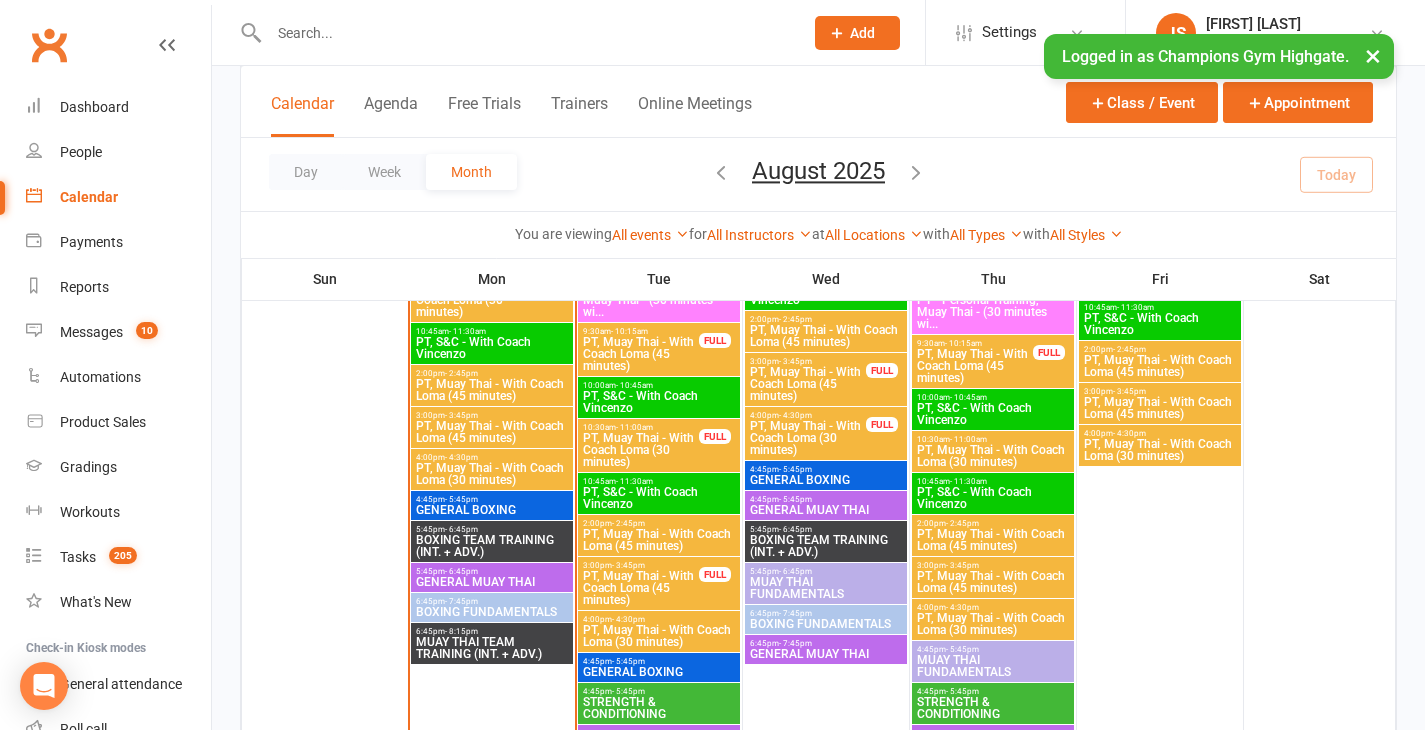 click at bounding box center [325, 386] 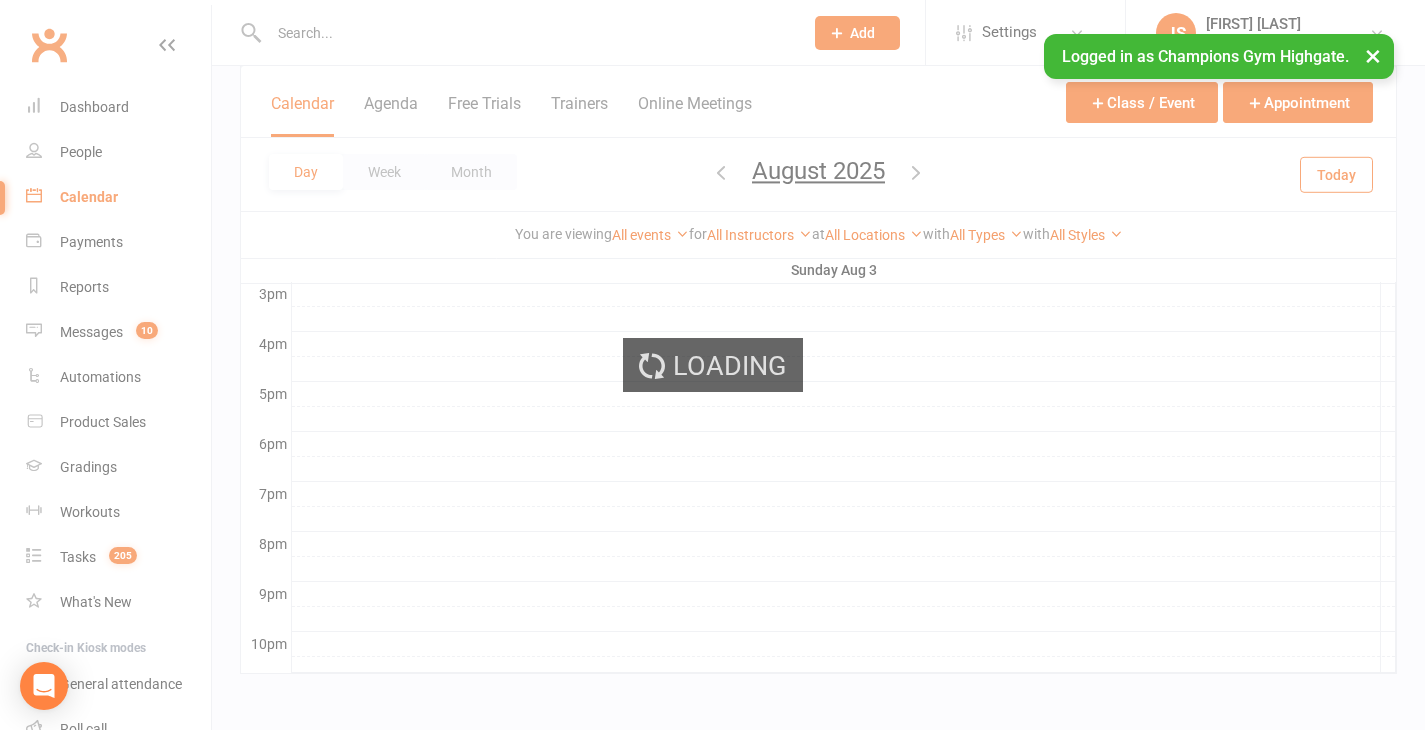 scroll, scrollTop: 0, scrollLeft: 0, axis: both 